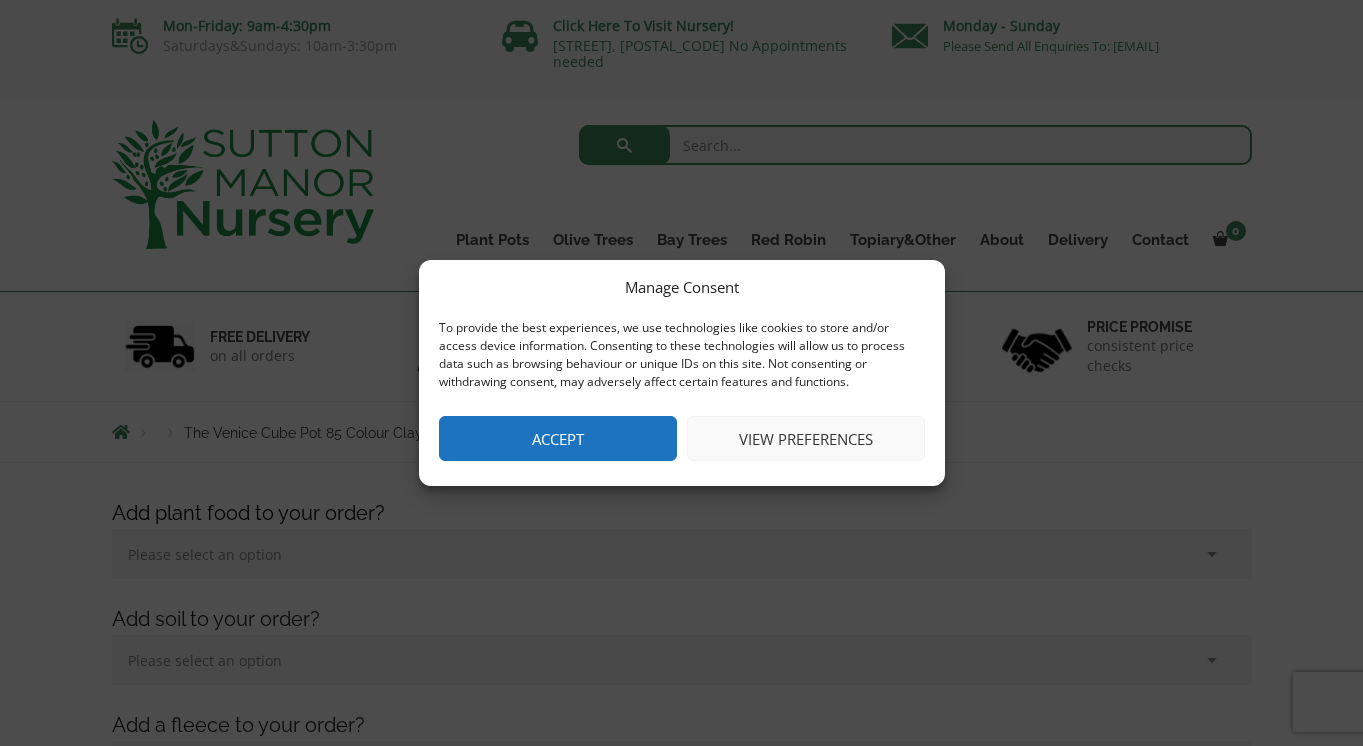 scroll, scrollTop: 0, scrollLeft: 0, axis: both 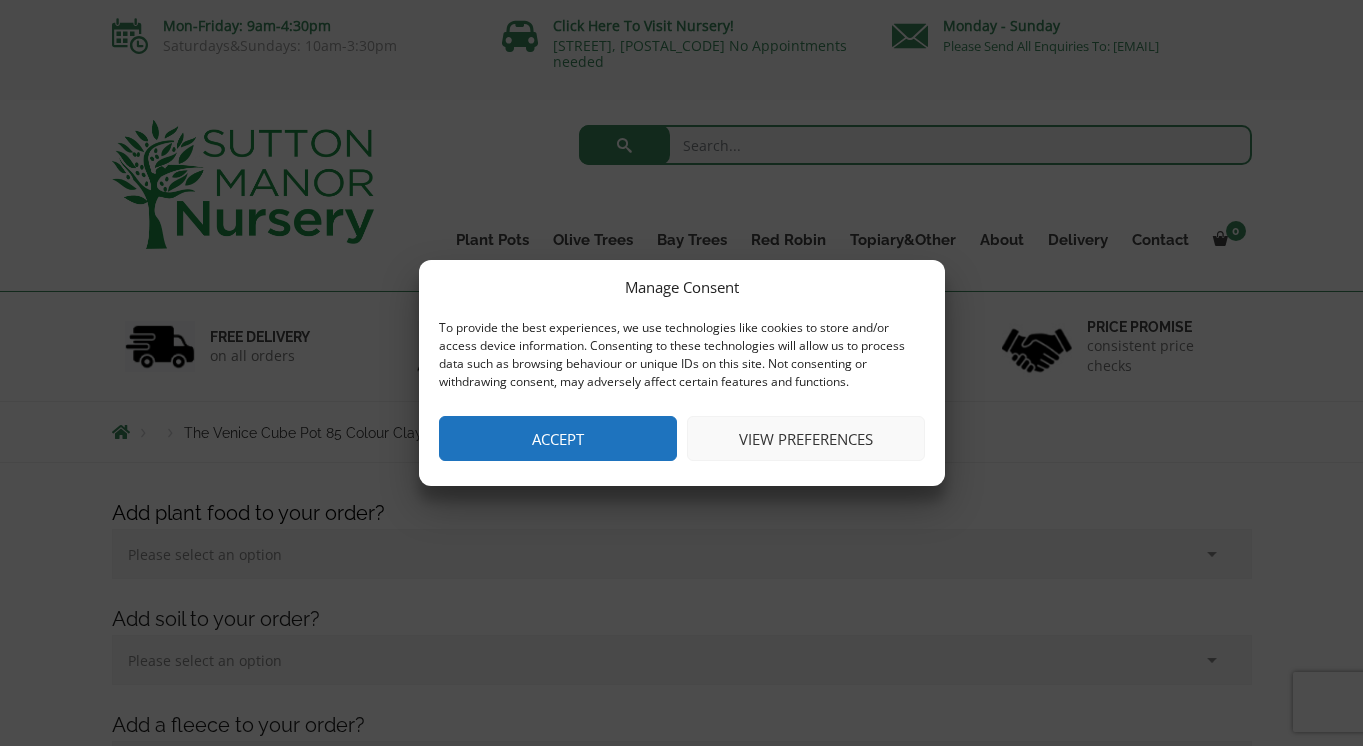 click on "Accept" at bounding box center [558, 438] 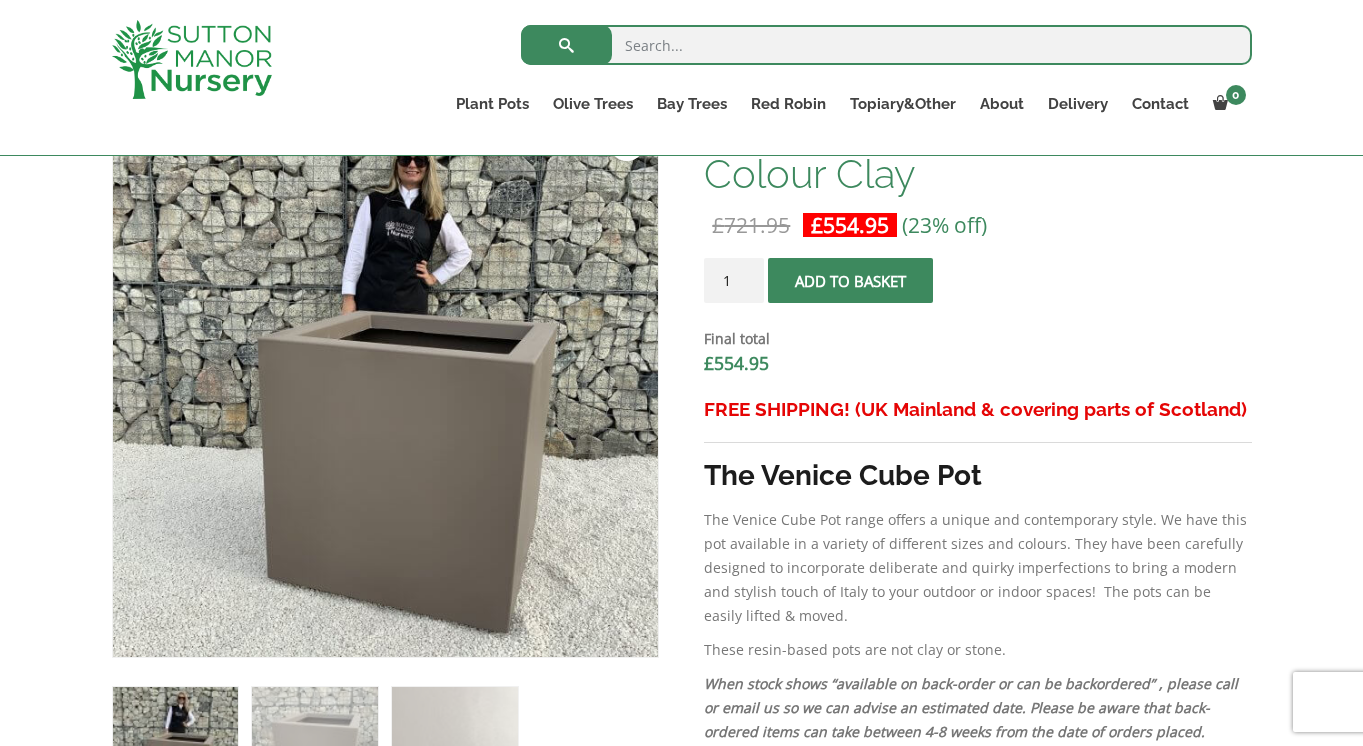 scroll, scrollTop: 688, scrollLeft: 0, axis: vertical 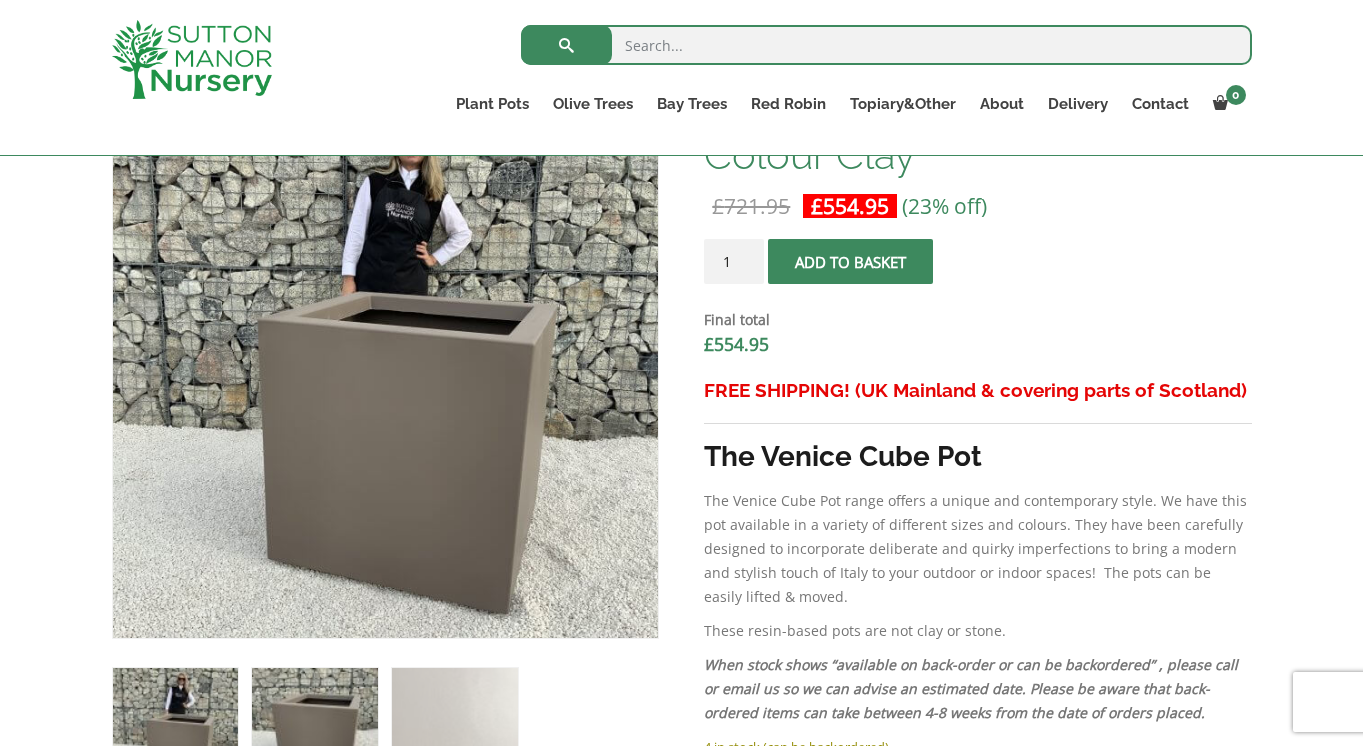 click at bounding box center [175, 730] 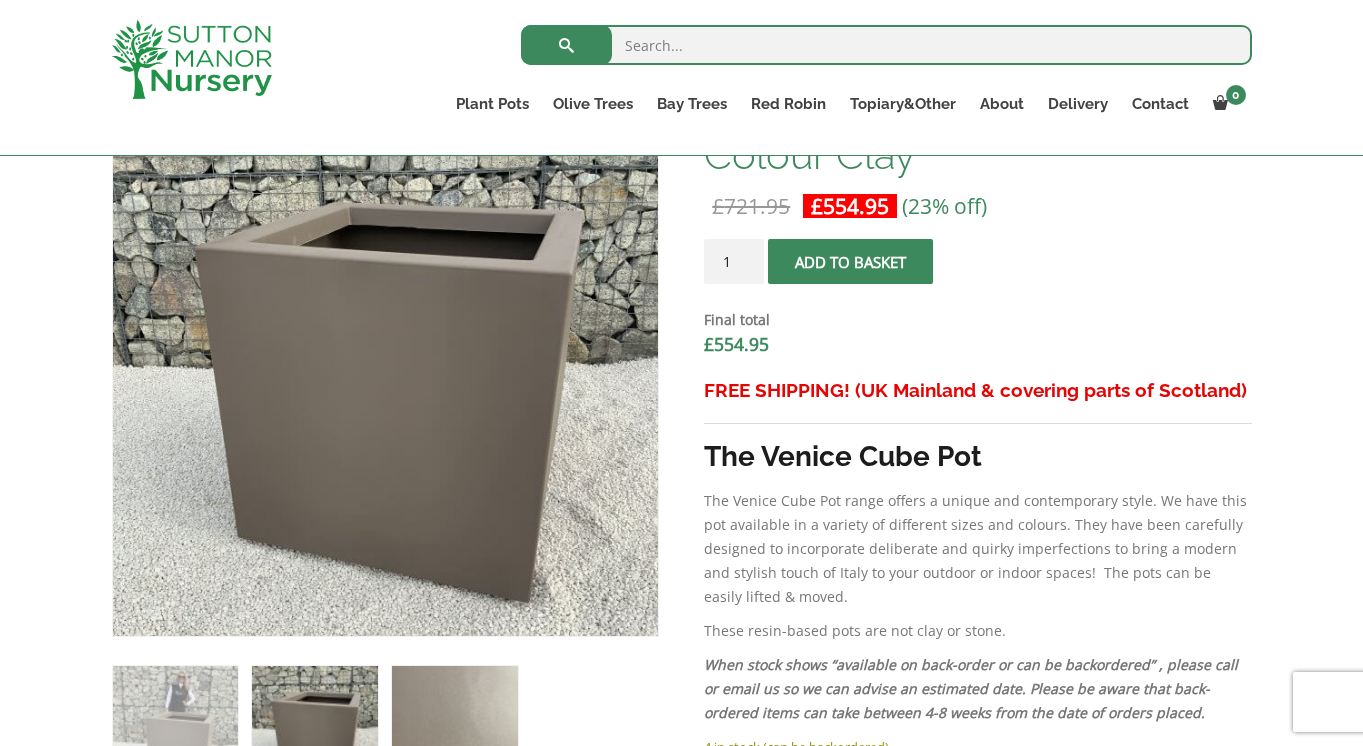 click at bounding box center [175, 728] 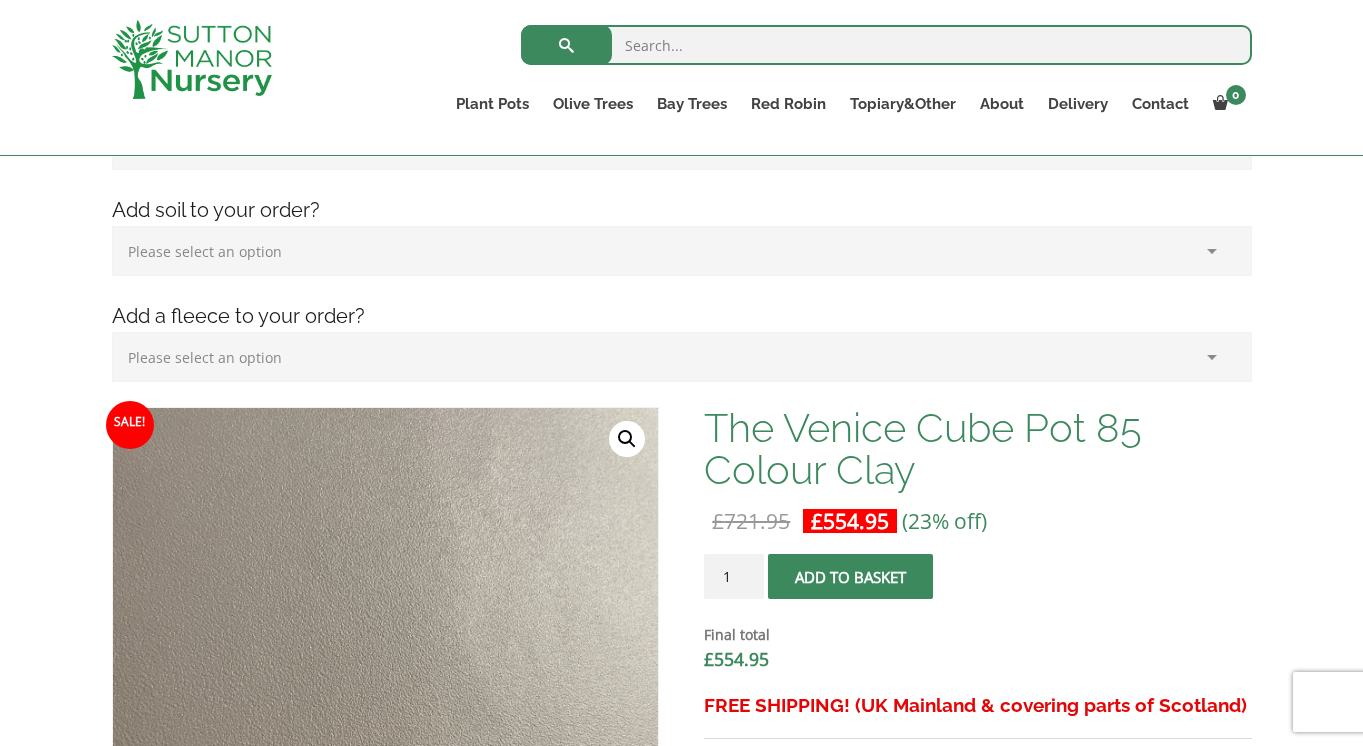 scroll, scrollTop: 240, scrollLeft: 0, axis: vertical 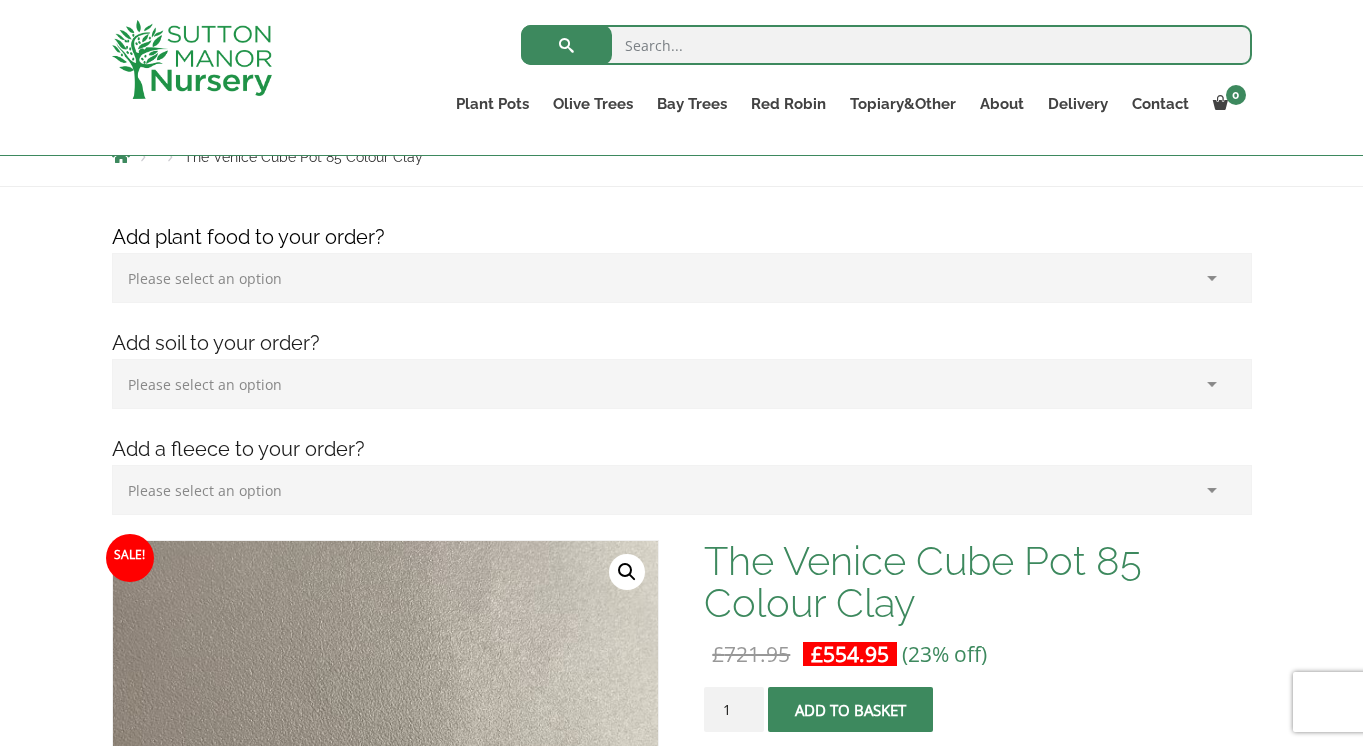 click on "The Venice Cube Pot 85 Colour Clay" at bounding box center [977, 582] 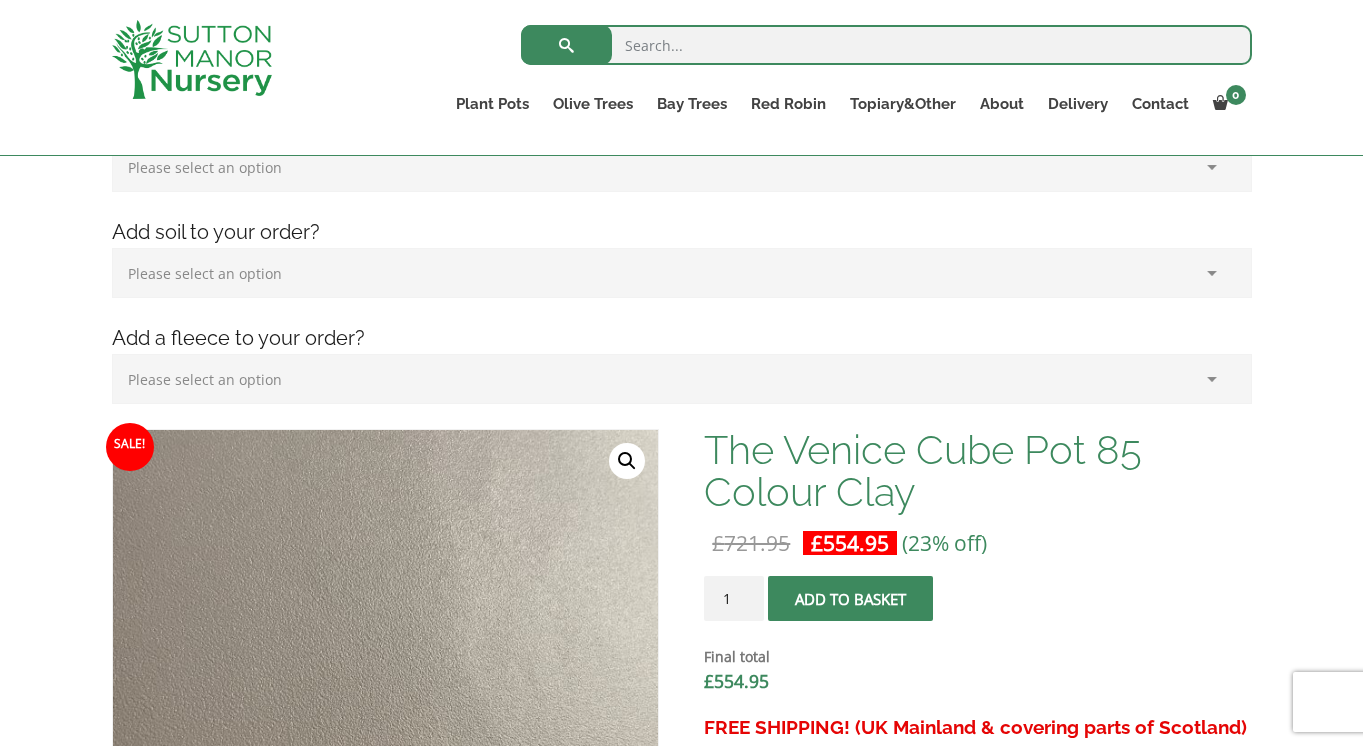 scroll, scrollTop: 355, scrollLeft: 0, axis: vertical 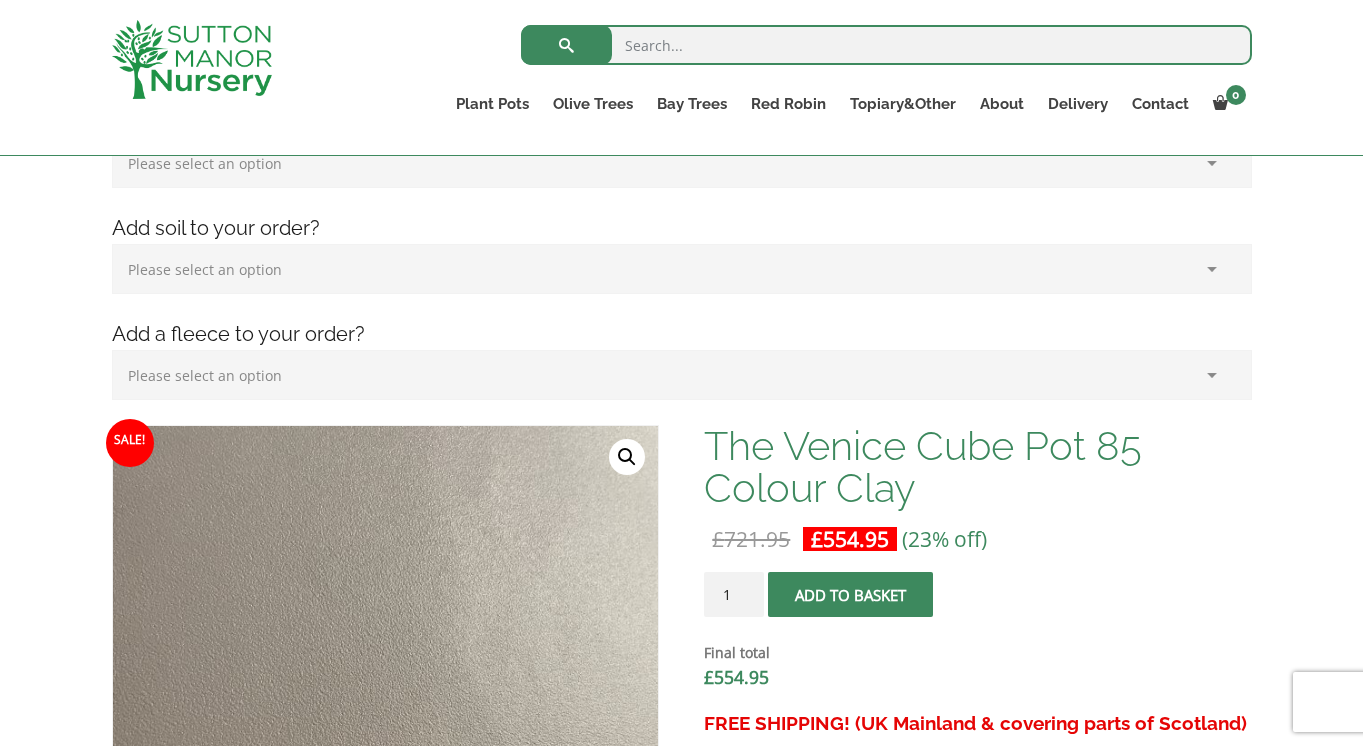 click on "🔍" at bounding box center (627, 457) 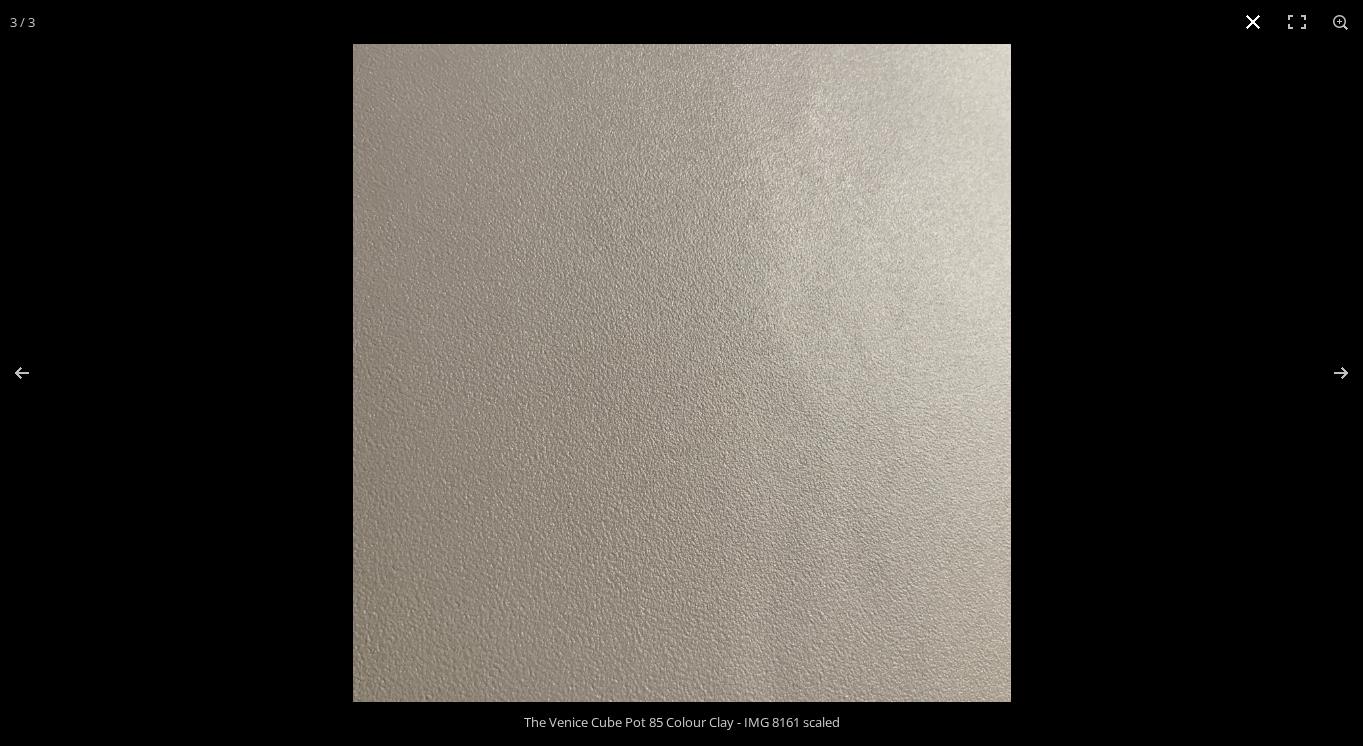 click at bounding box center (-493, 417) 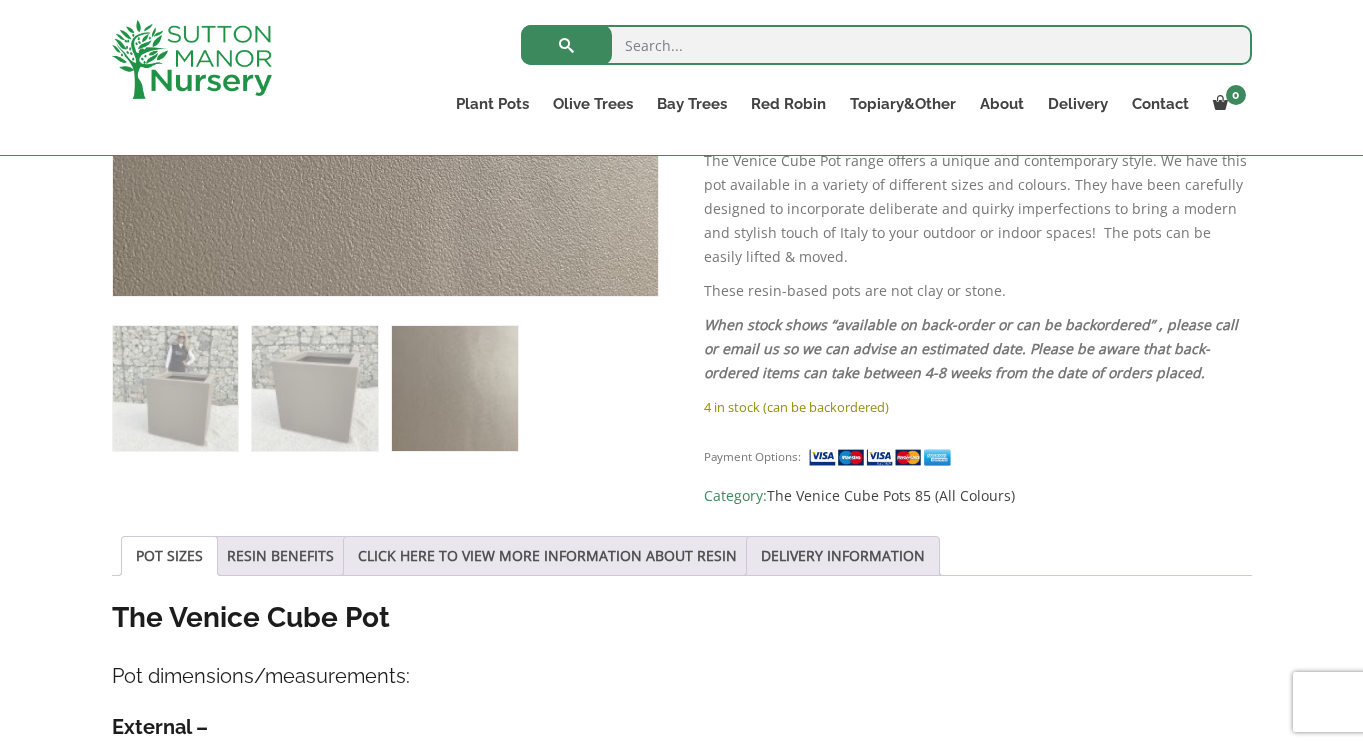 scroll, scrollTop: 1003, scrollLeft: 0, axis: vertical 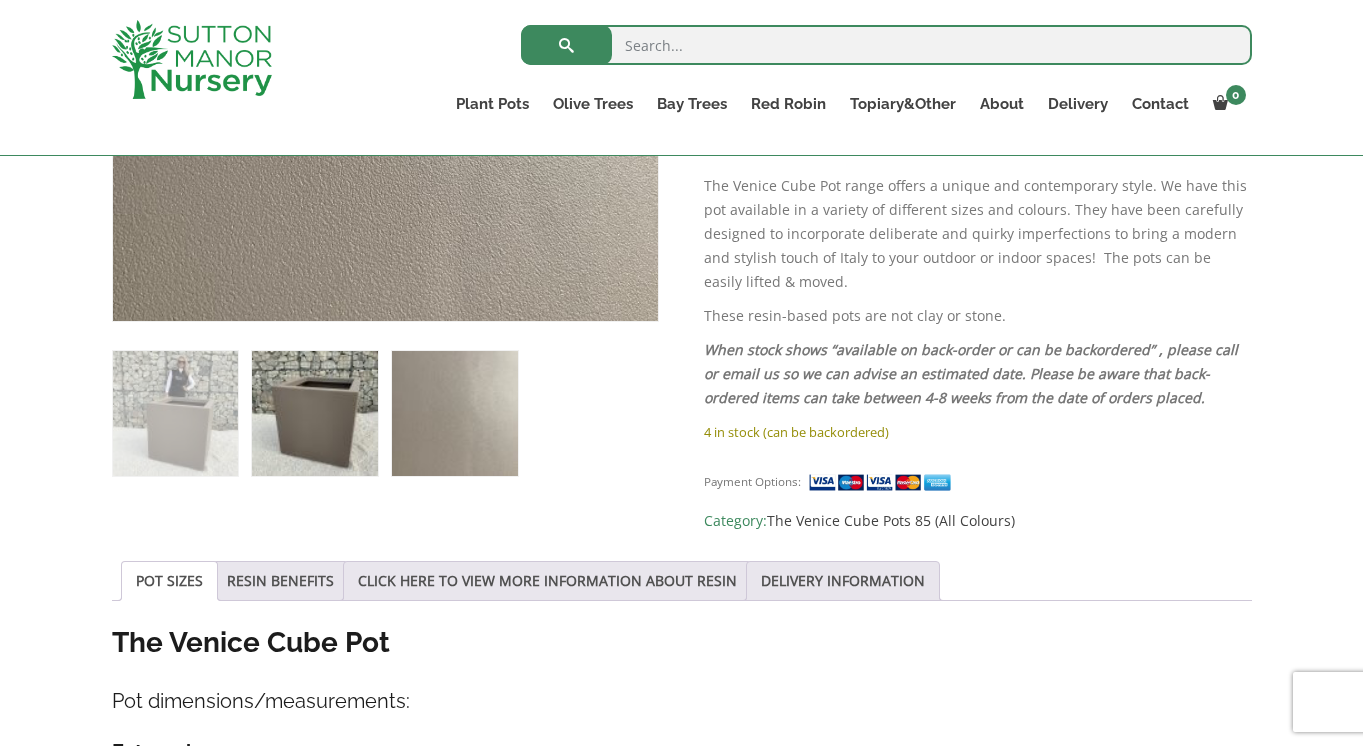 click at bounding box center (175, 413) 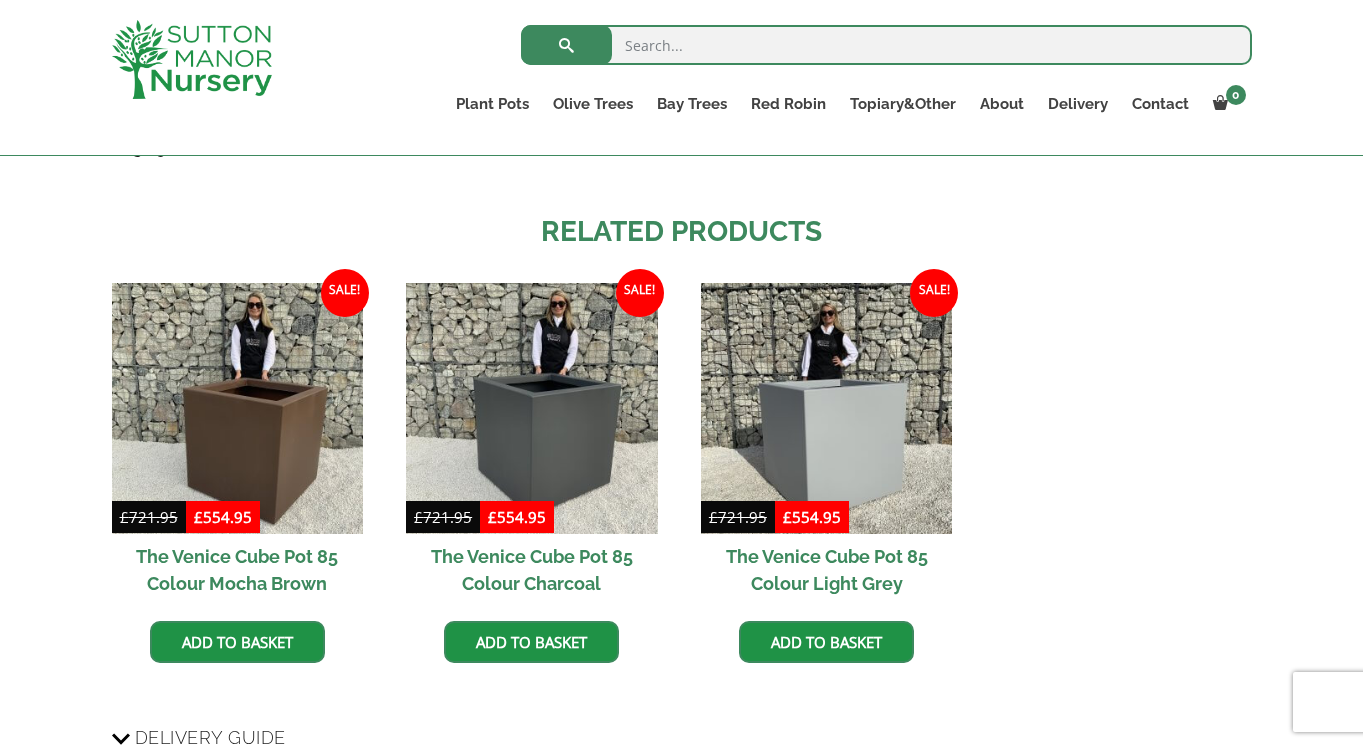scroll, scrollTop: 1915, scrollLeft: 0, axis: vertical 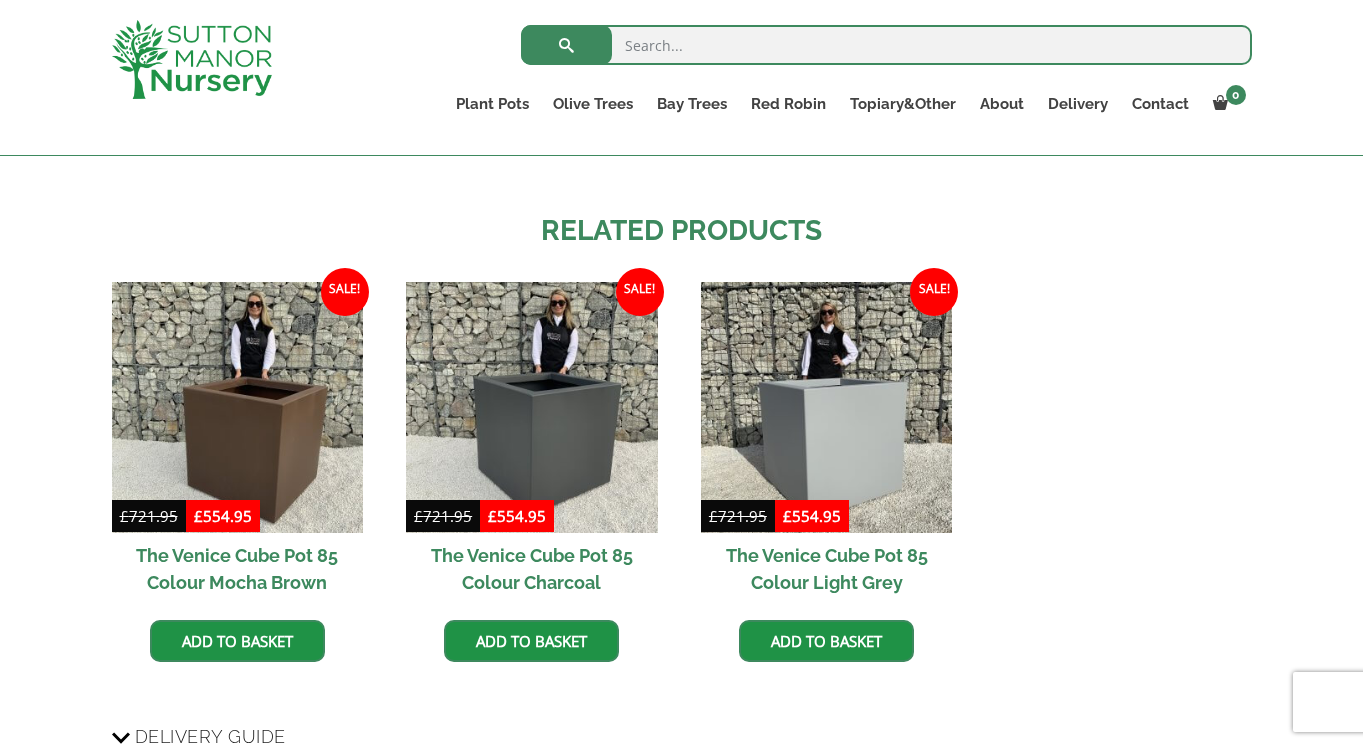 click on "The Venice Cube Pot 85 Colour Light Grey" at bounding box center (826, 569) 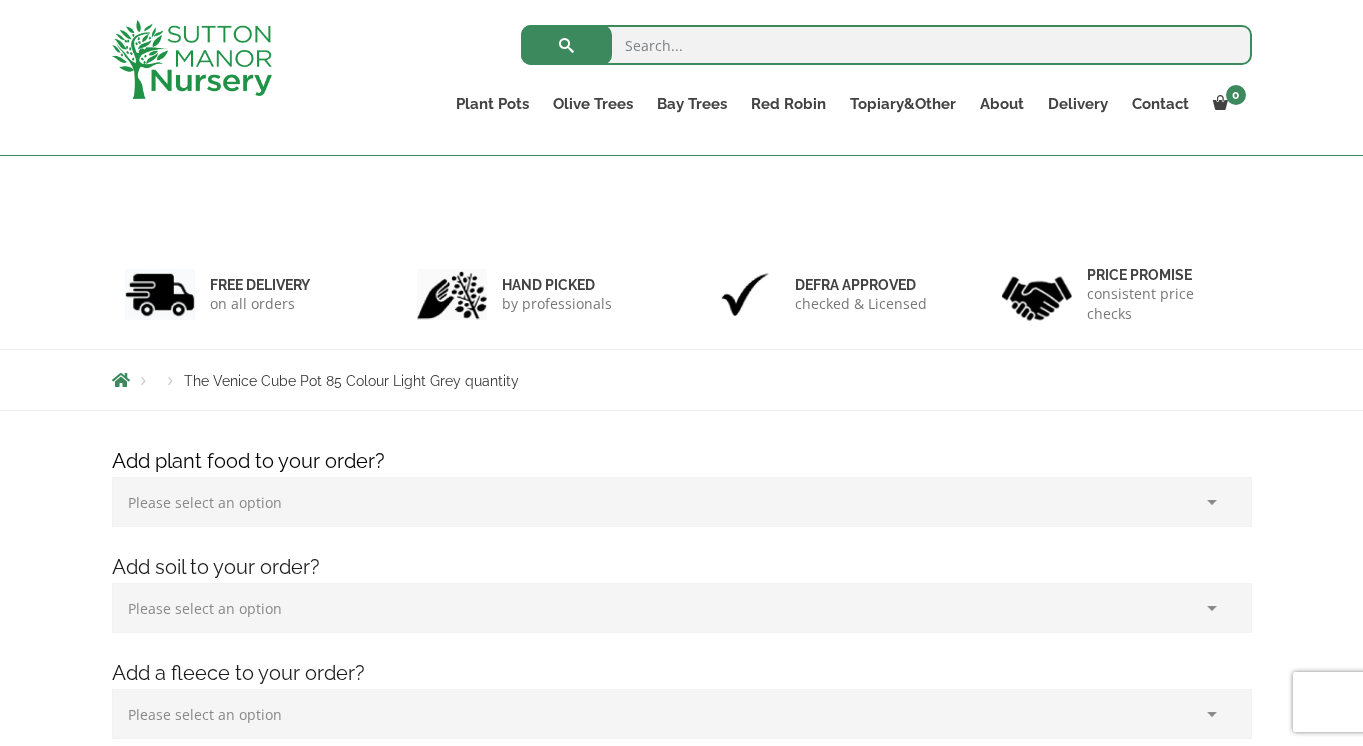 scroll, scrollTop: 335, scrollLeft: 0, axis: vertical 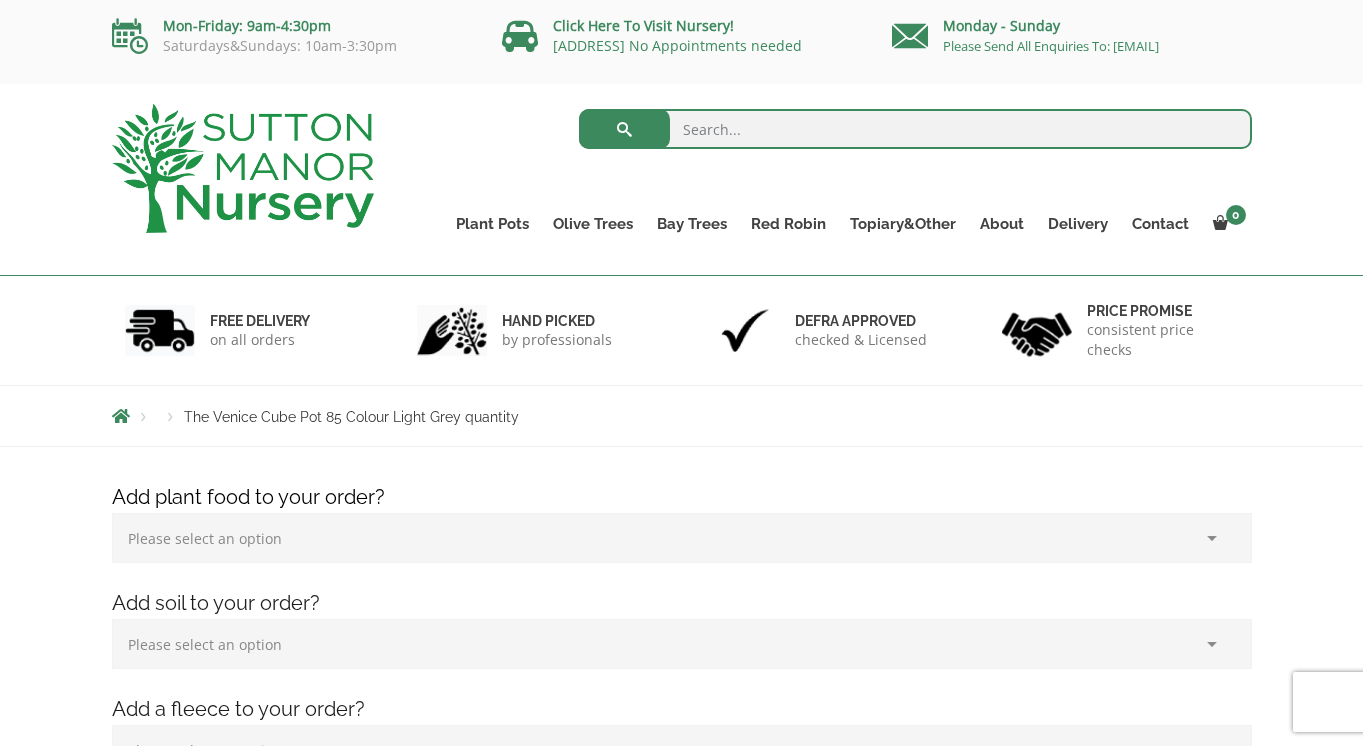 click at bounding box center (915, 129) 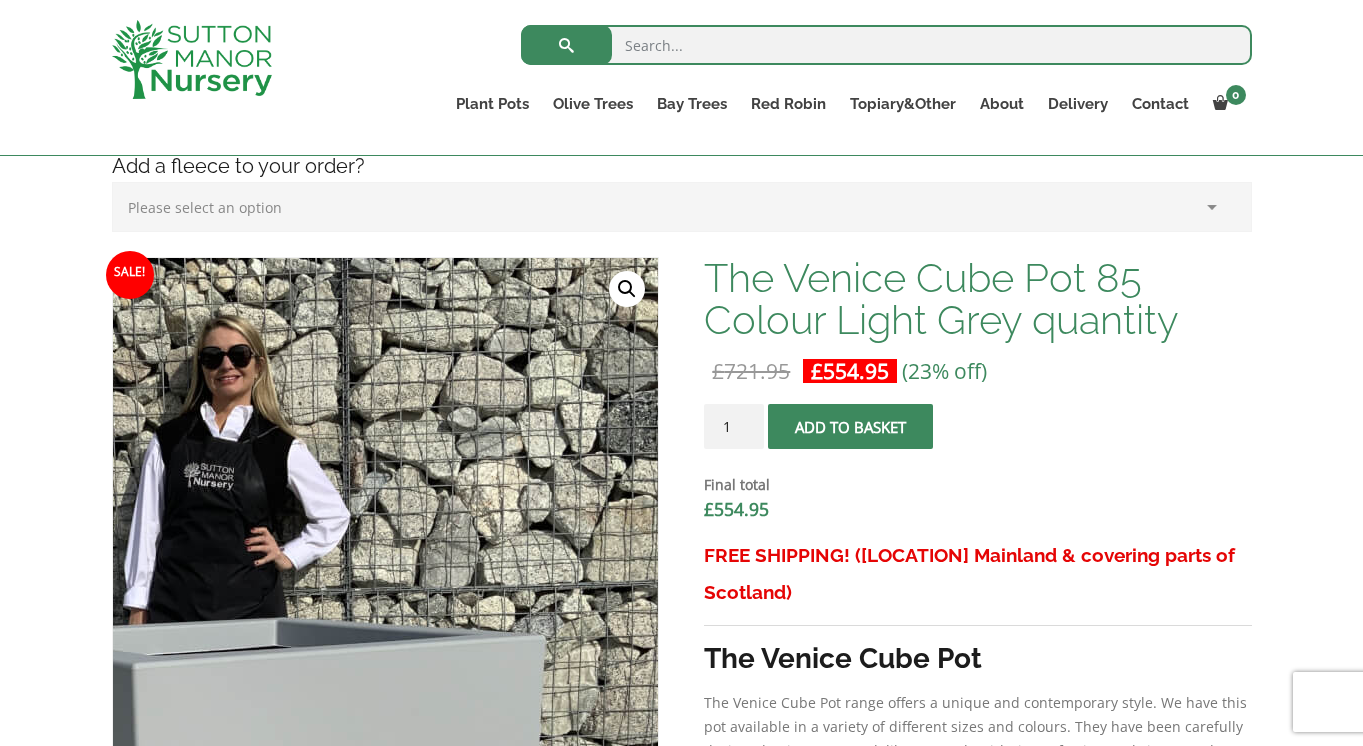 scroll, scrollTop: 498, scrollLeft: 0, axis: vertical 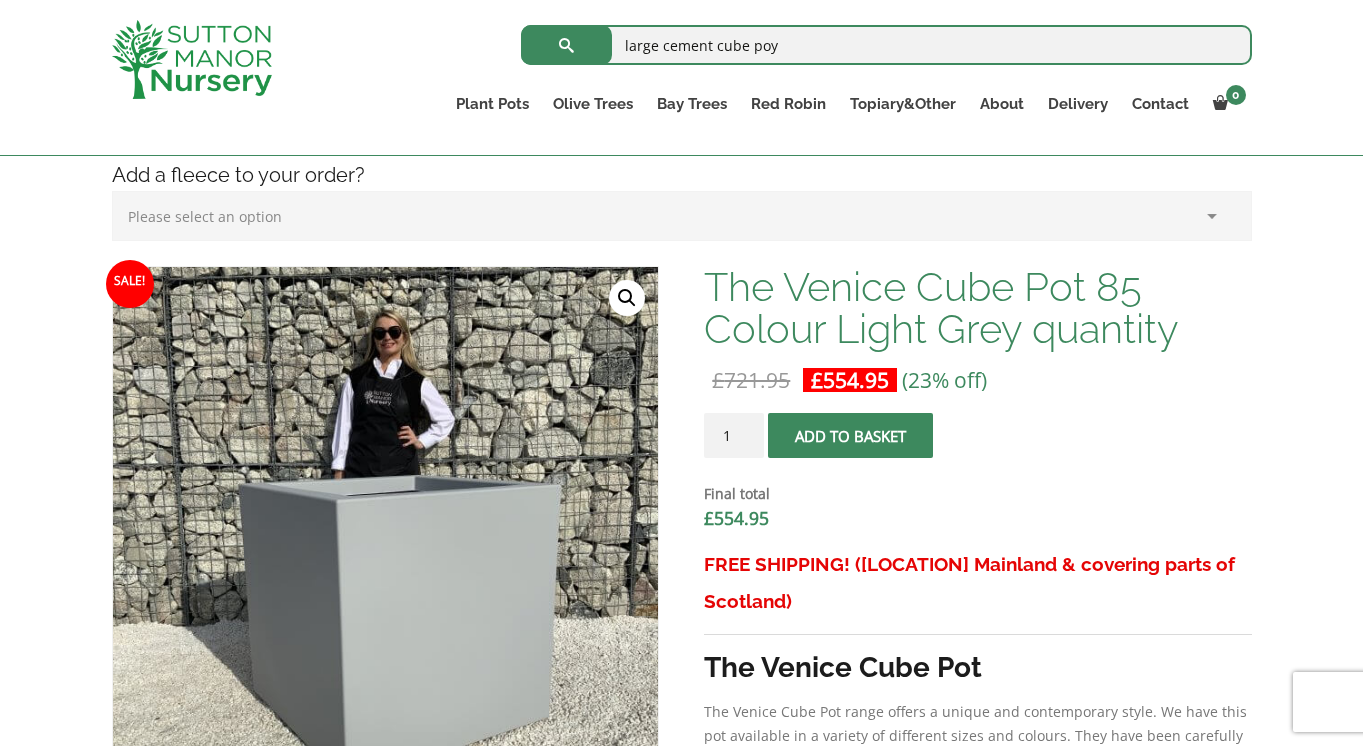 type on "large cement cube poy" 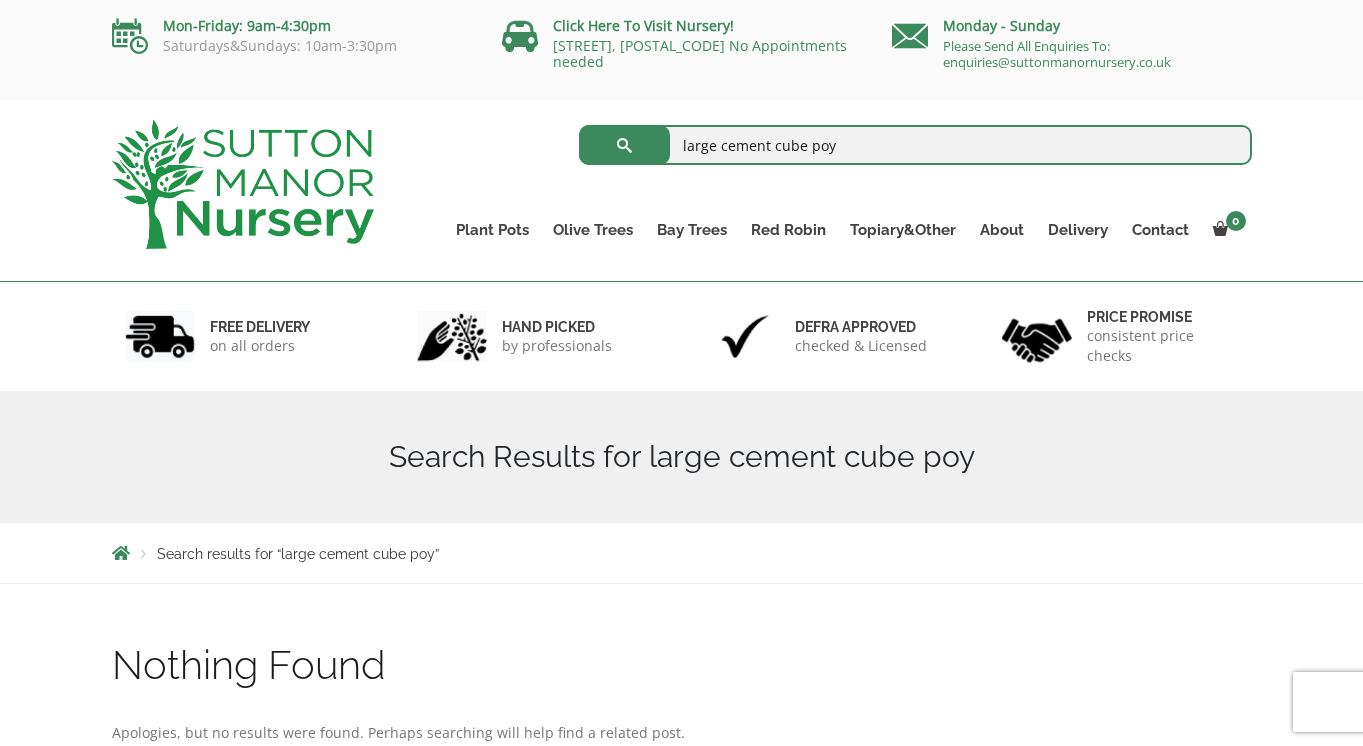 scroll, scrollTop: 0, scrollLeft: 0, axis: both 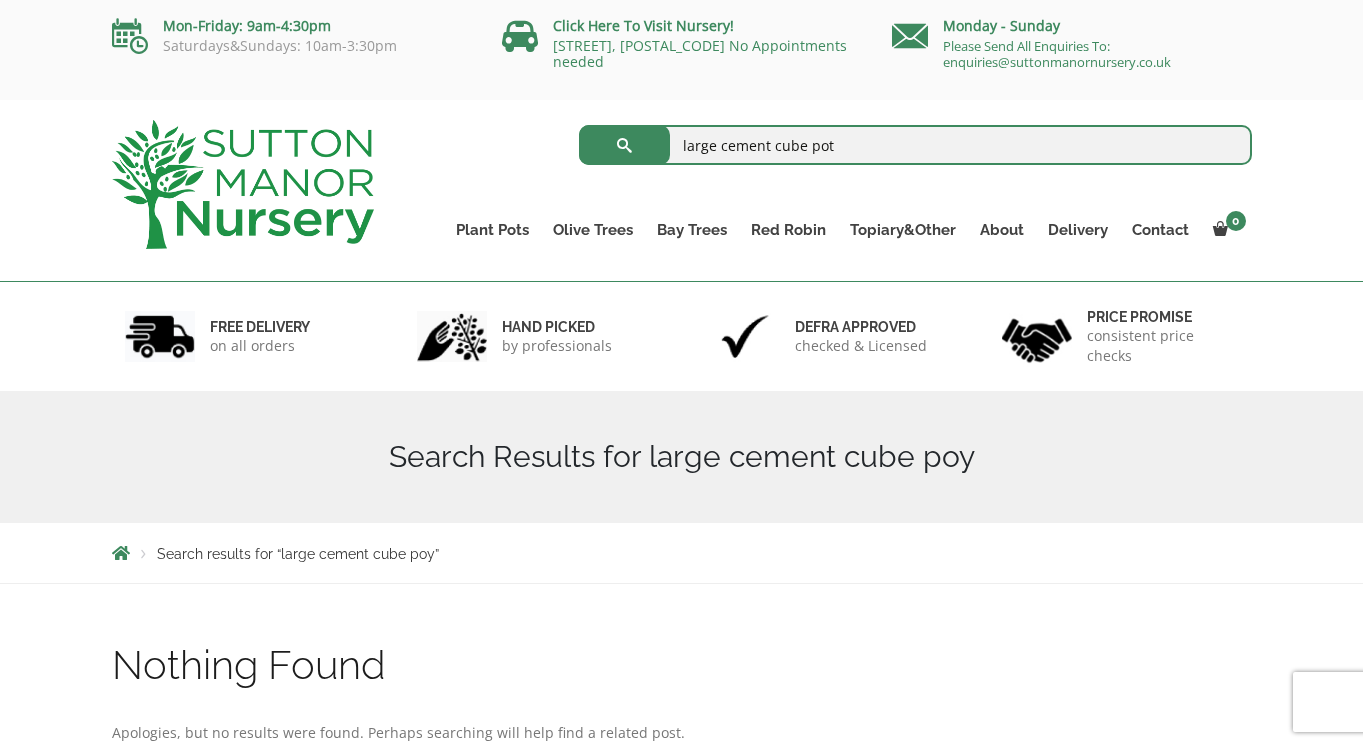 type on "large cement cube pot" 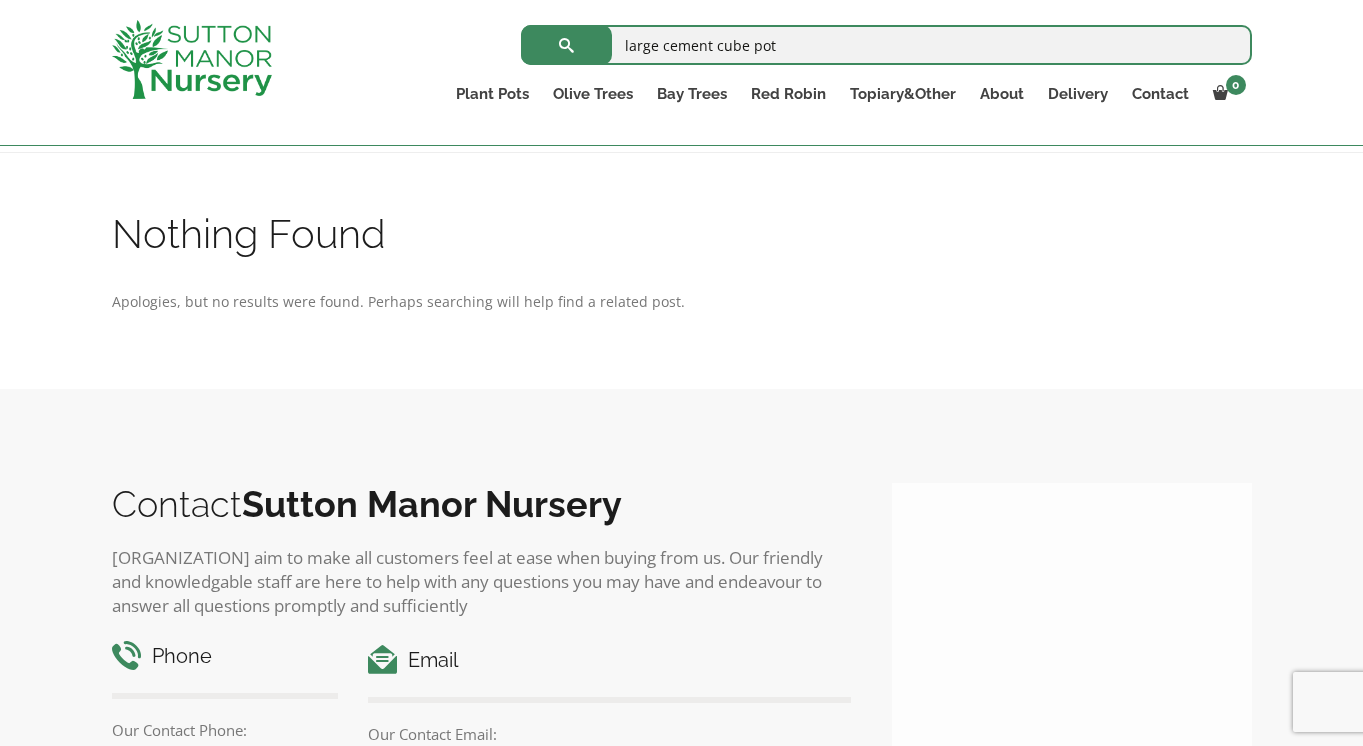 scroll, scrollTop: 431, scrollLeft: 0, axis: vertical 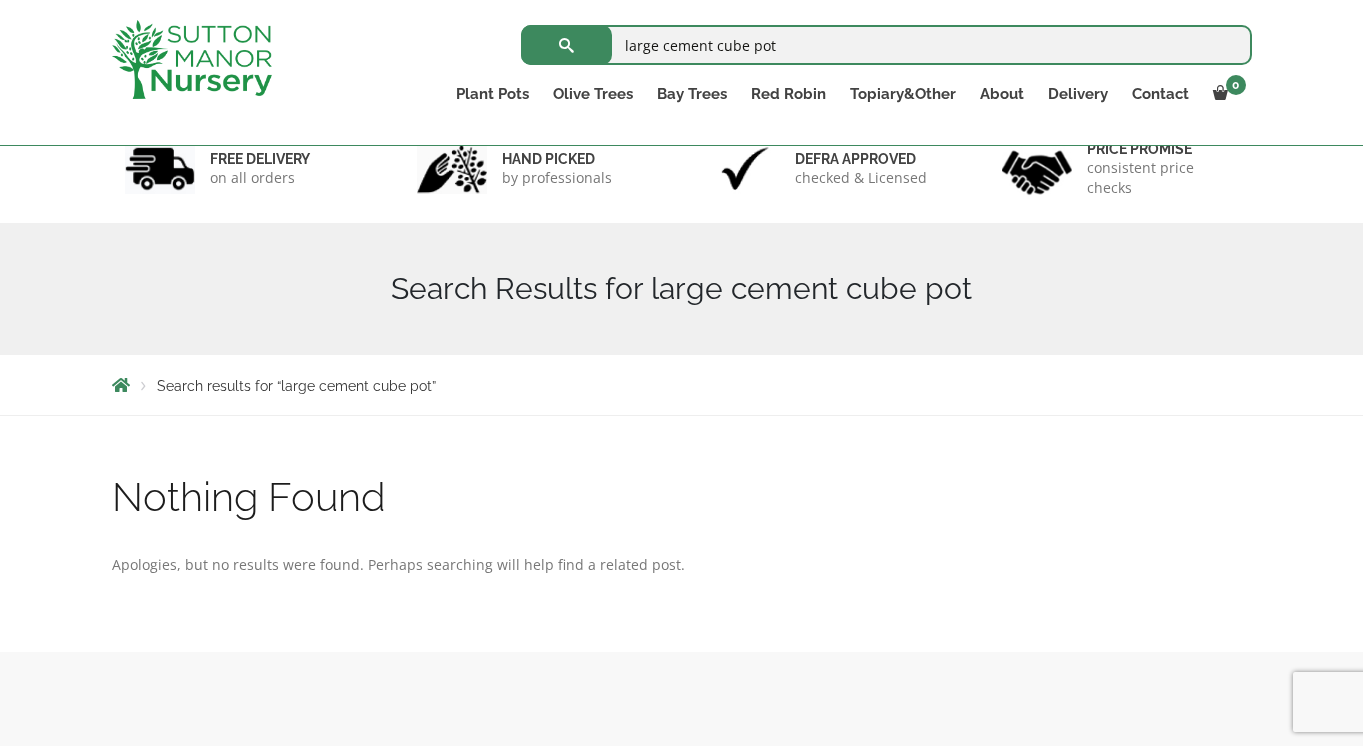 click on "large cement cube pot" at bounding box center (886, 45) 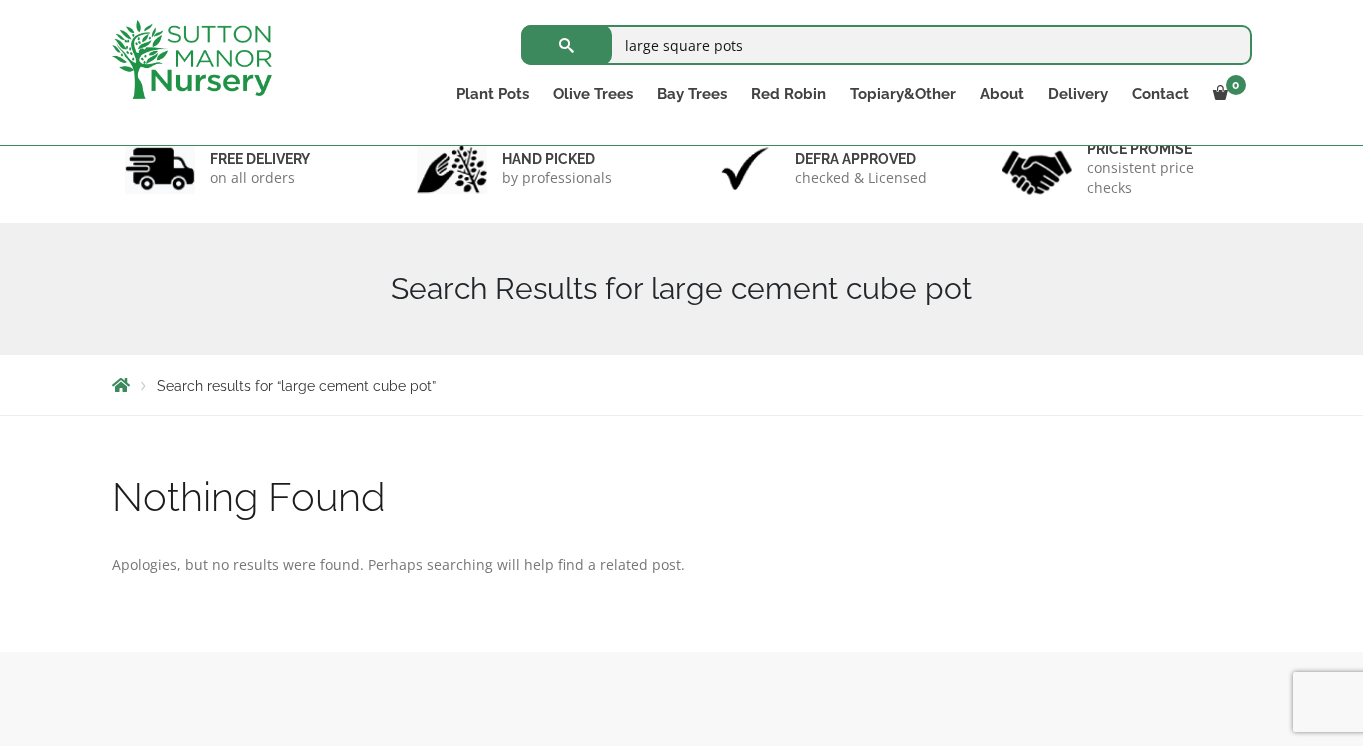 type on "large square pots" 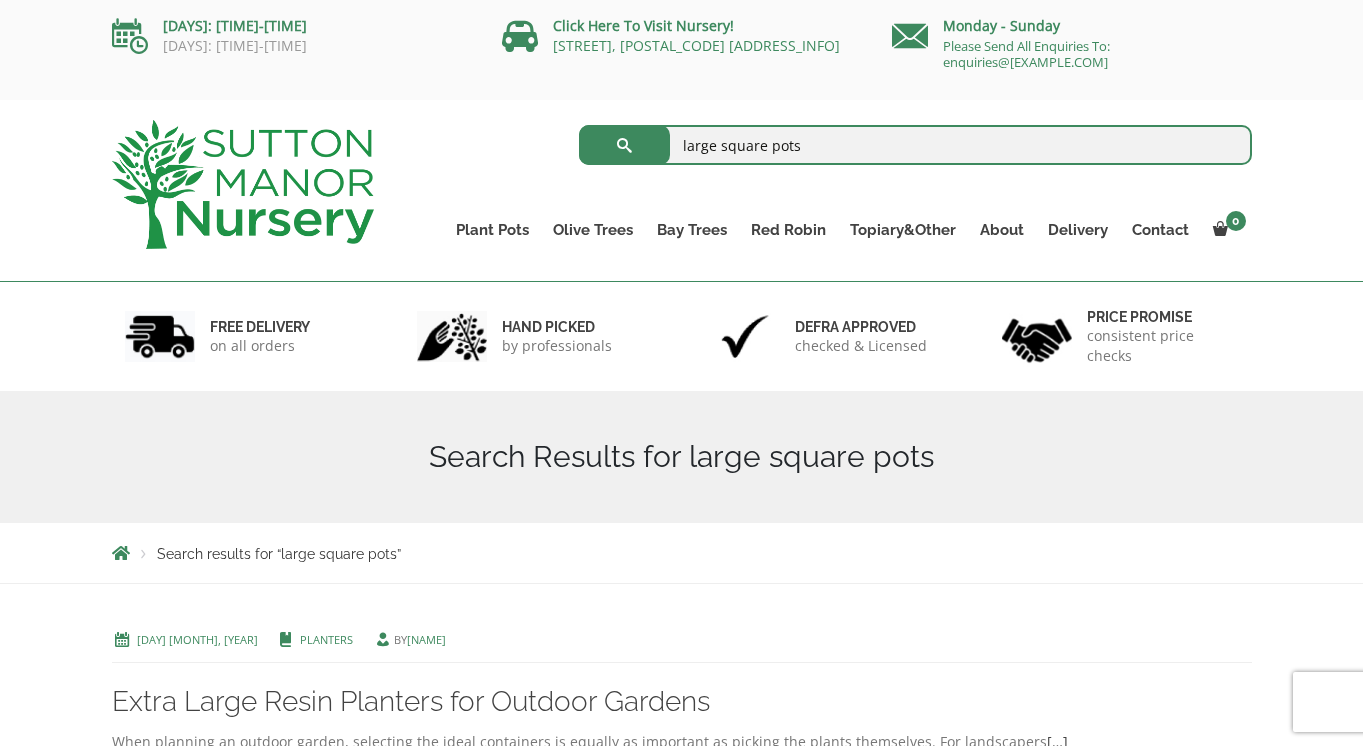 scroll, scrollTop: 0, scrollLeft: 0, axis: both 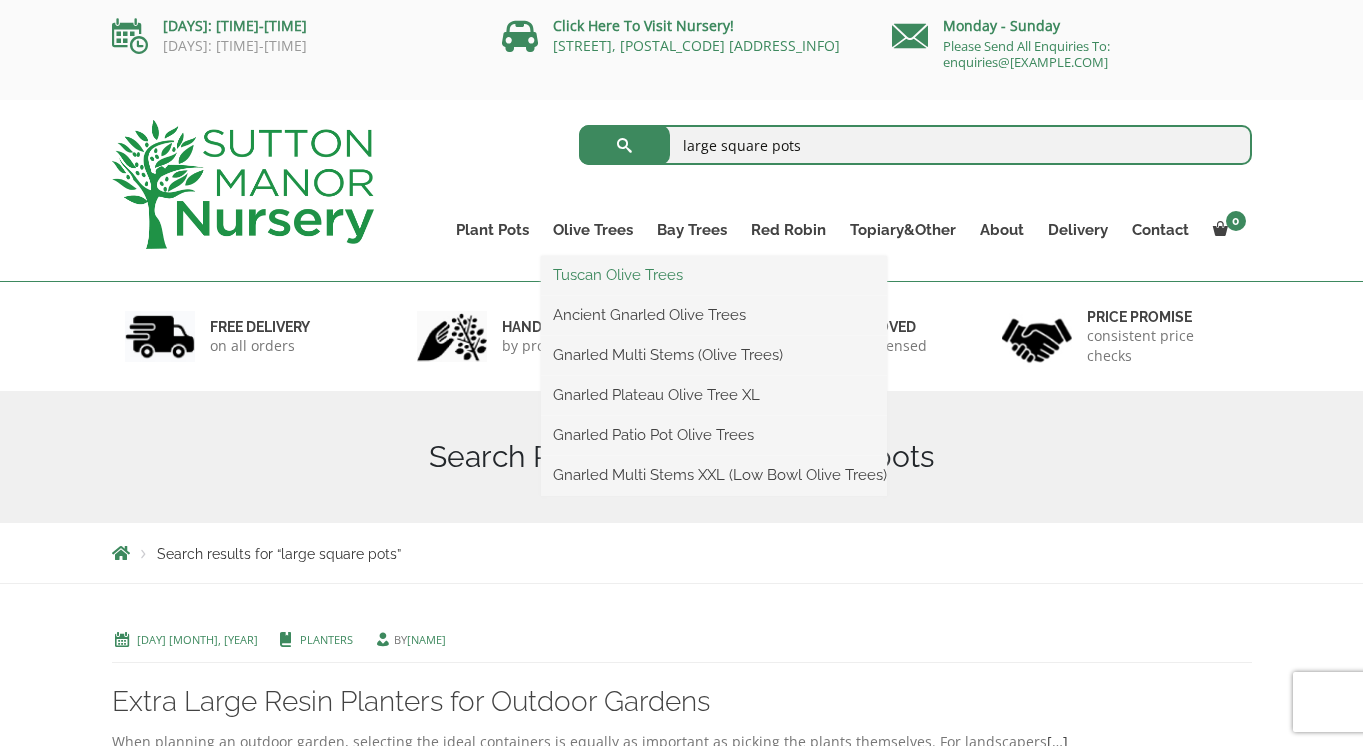 click on "Tuscan Olive Trees" at bounding box center [714, 275] 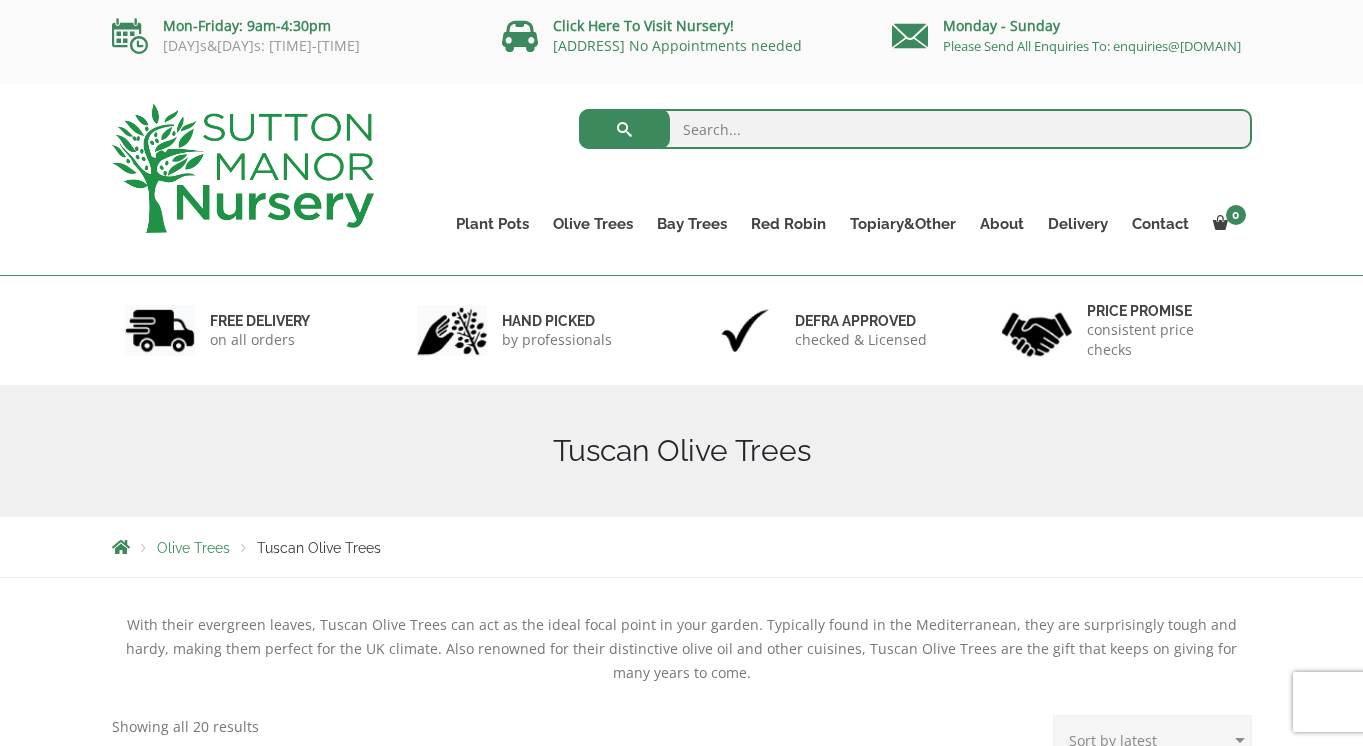 scroll, scrollTop: 0, scrollLeft: 0, axis: both 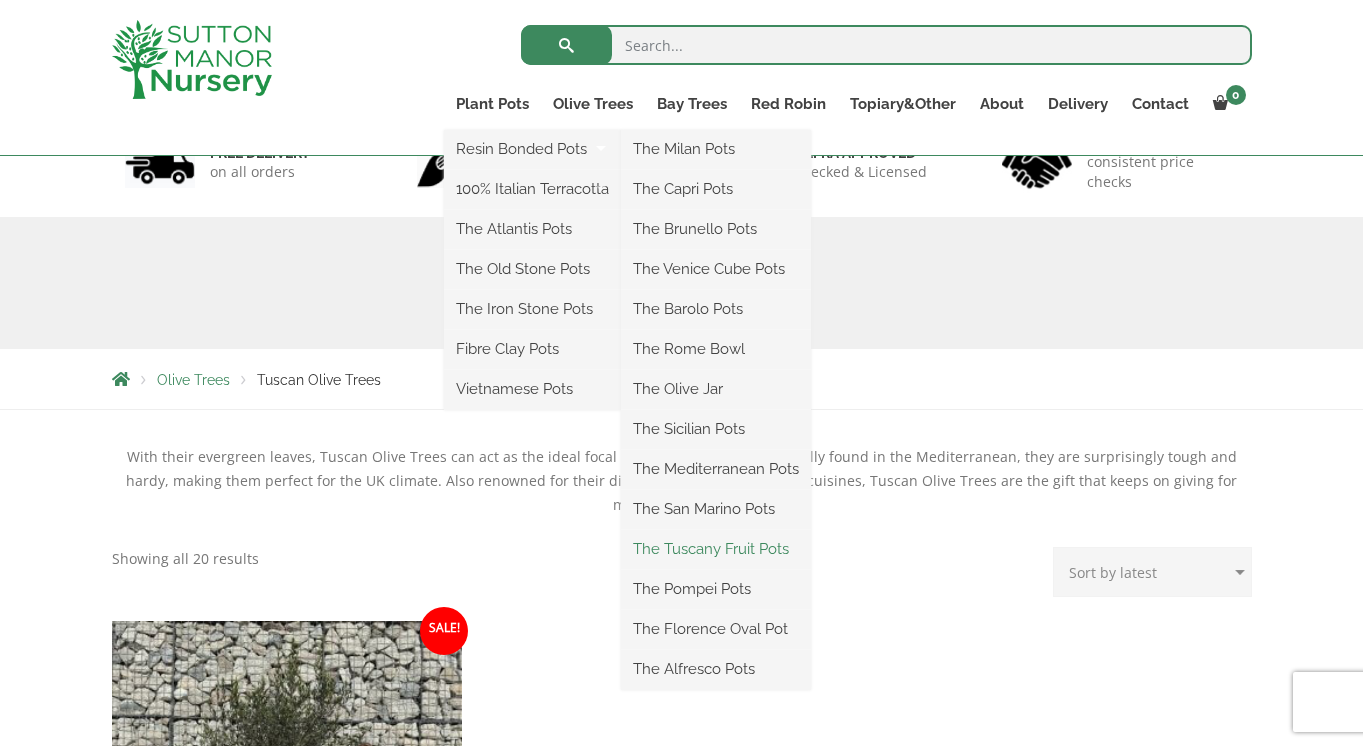 click on "The Tuscany Fruit Pots" at bounding box center [716, 549] 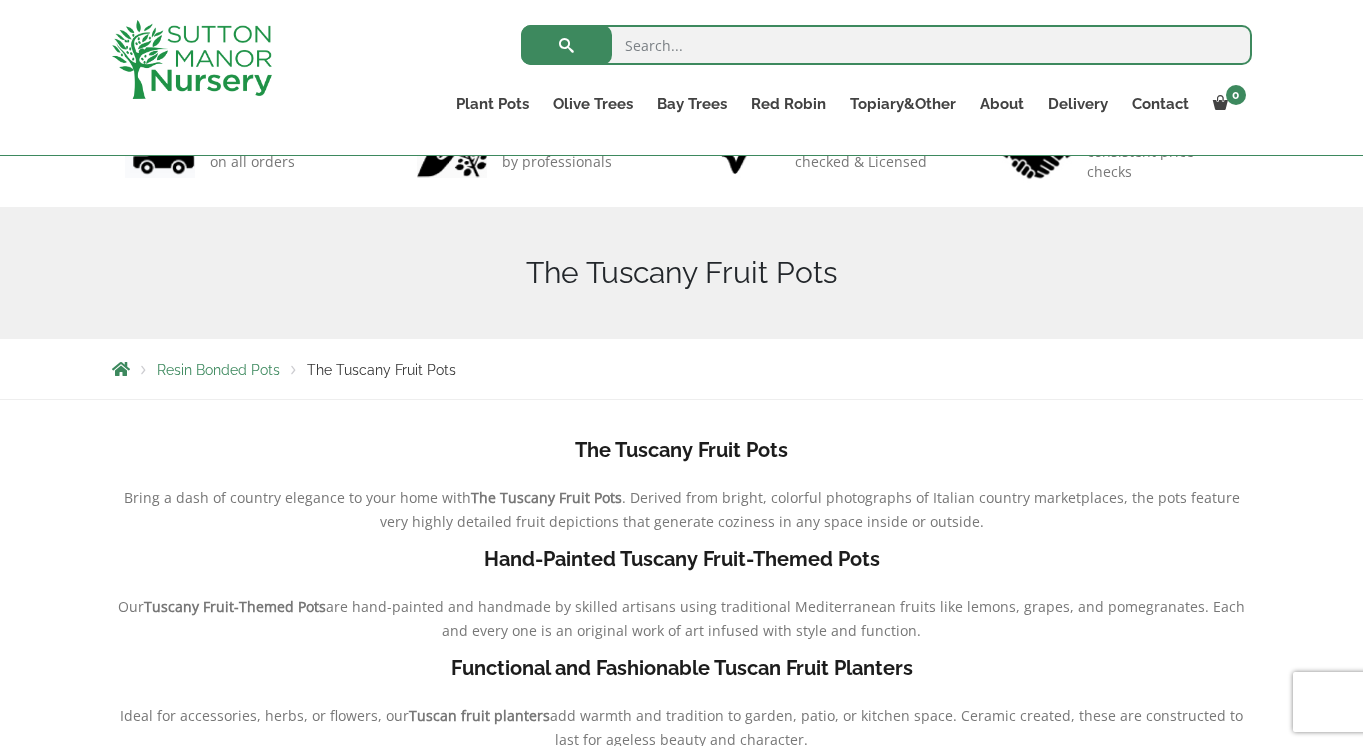 scroll, scrollTop: 319, scrollLeft: 0, axis: vertical 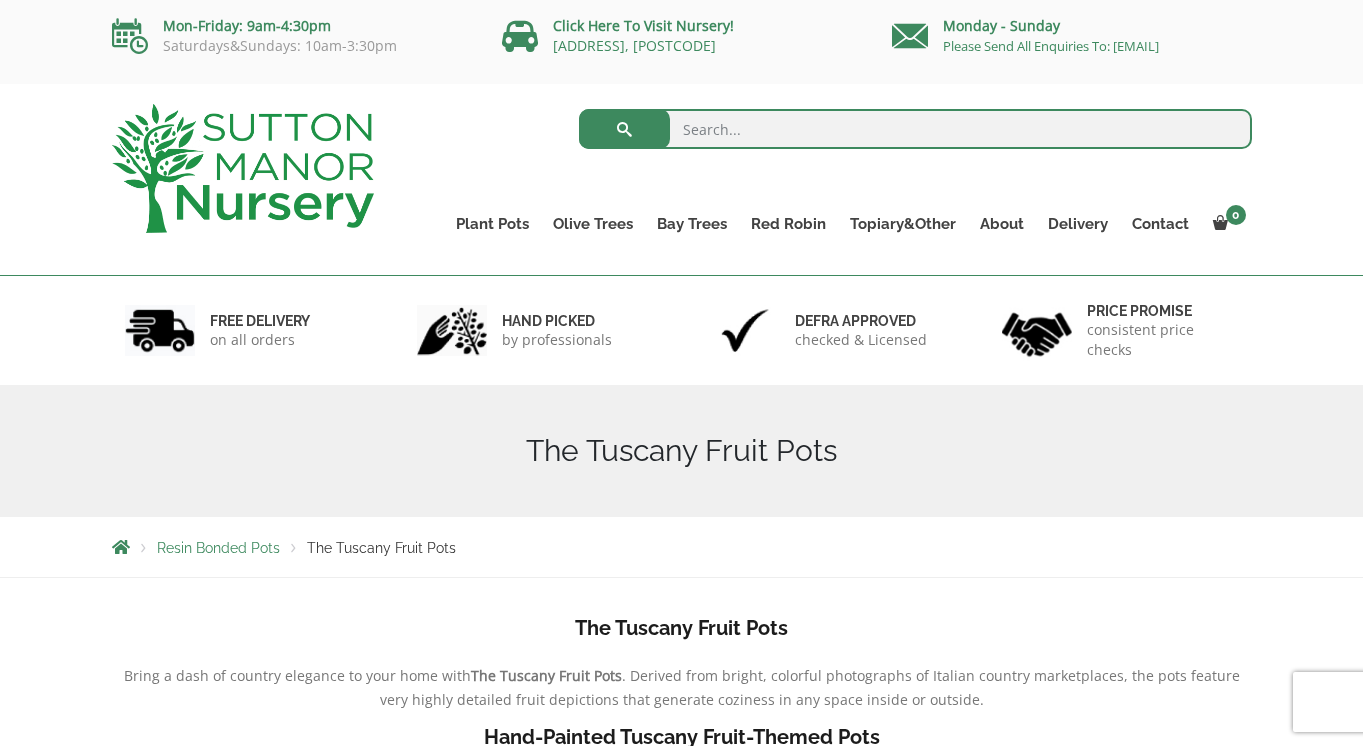 click at bounding box center (915, 129) 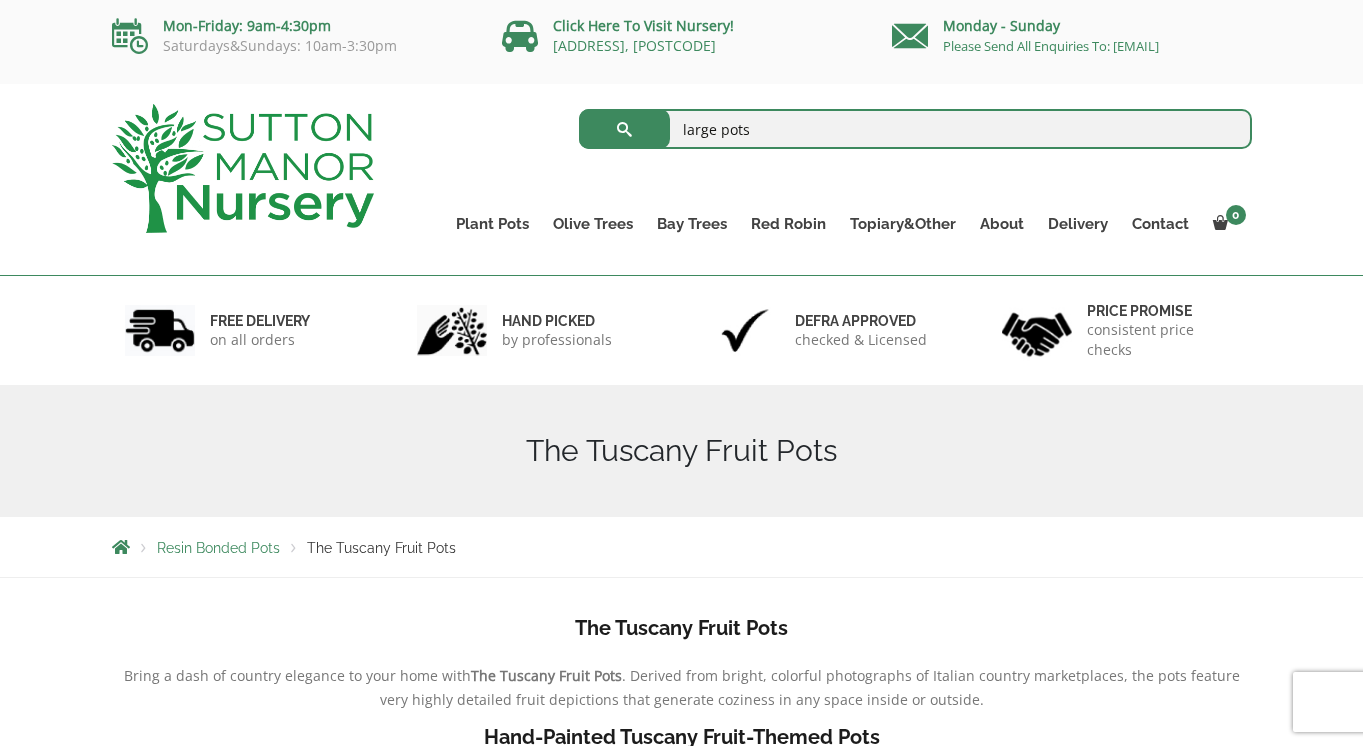 type on "large pots" 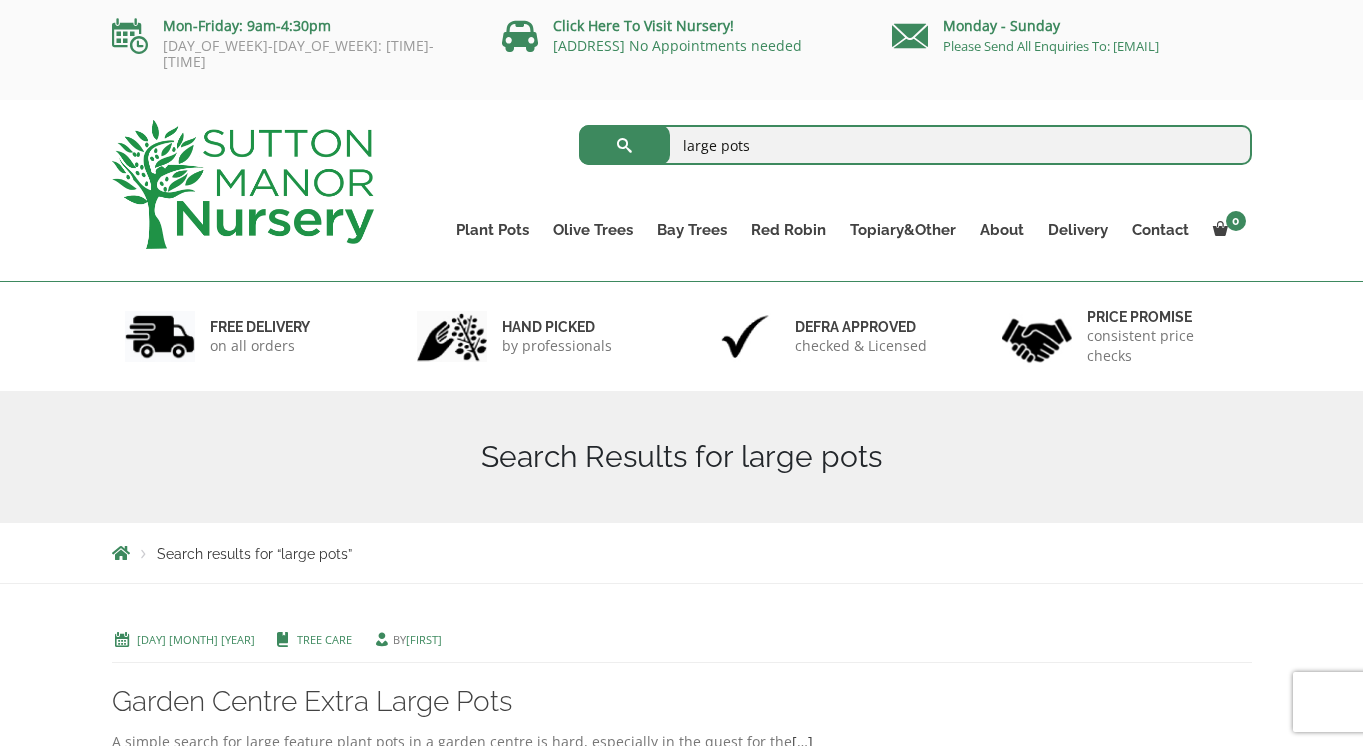 scroll, scrollTop: 0, scrollLeft: 0, axis: both 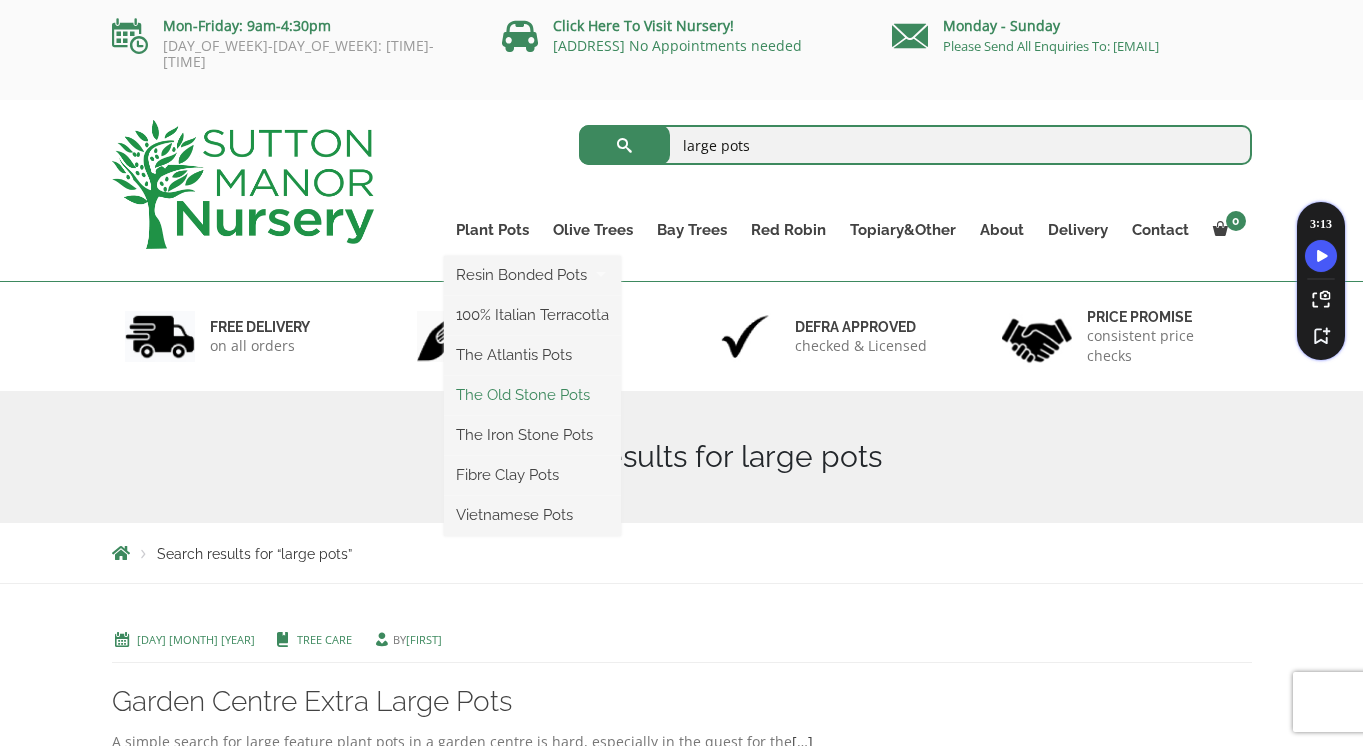 click on "The Old Stone Pots" at bounding box center (532, 395) 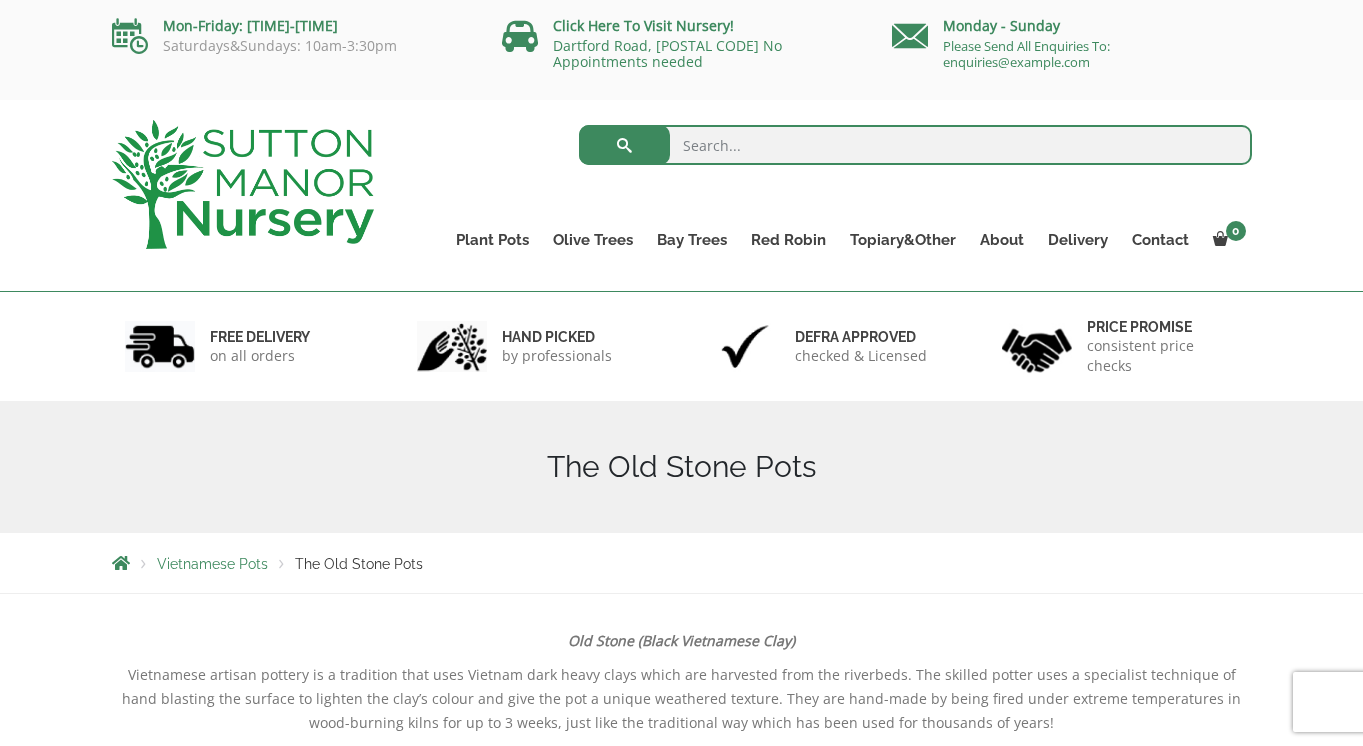 scroll, scrollTop: 99, scrollLeft: 0, axis: vertical 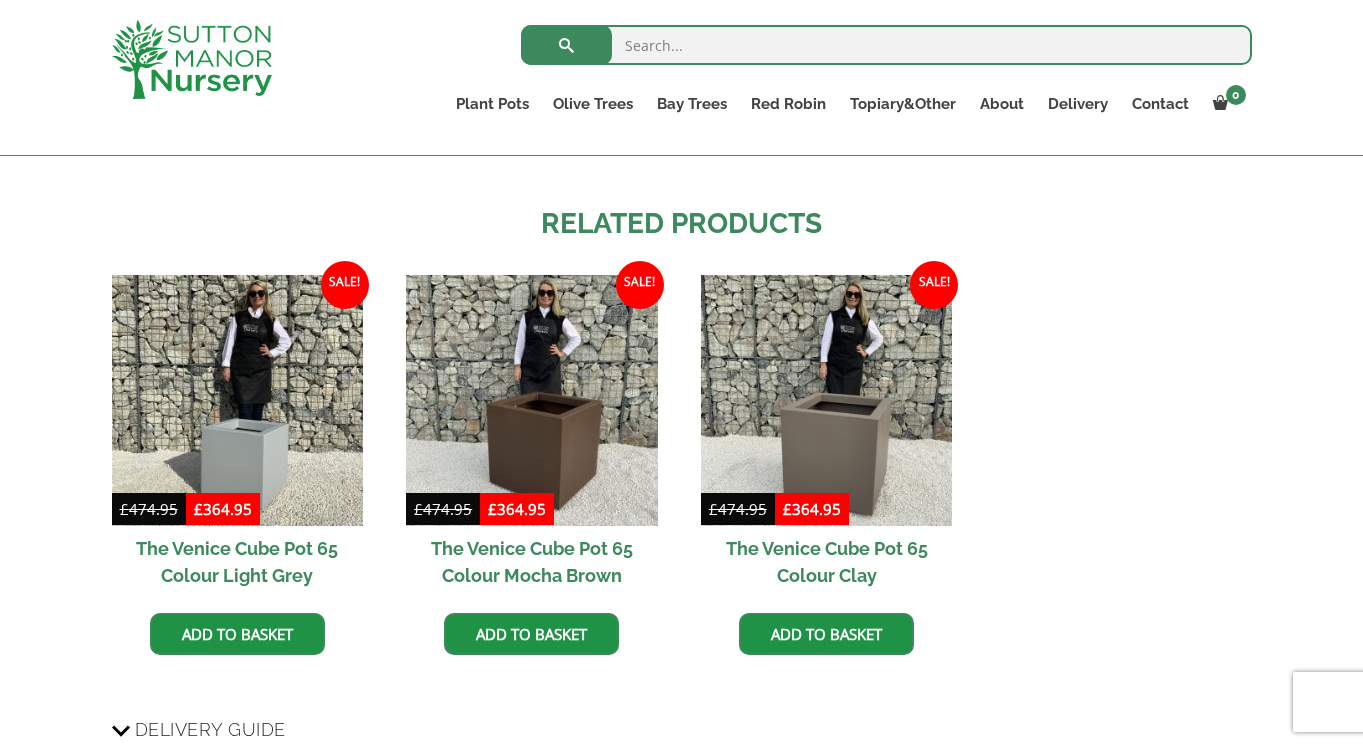 click at bounding box center (886, 45) 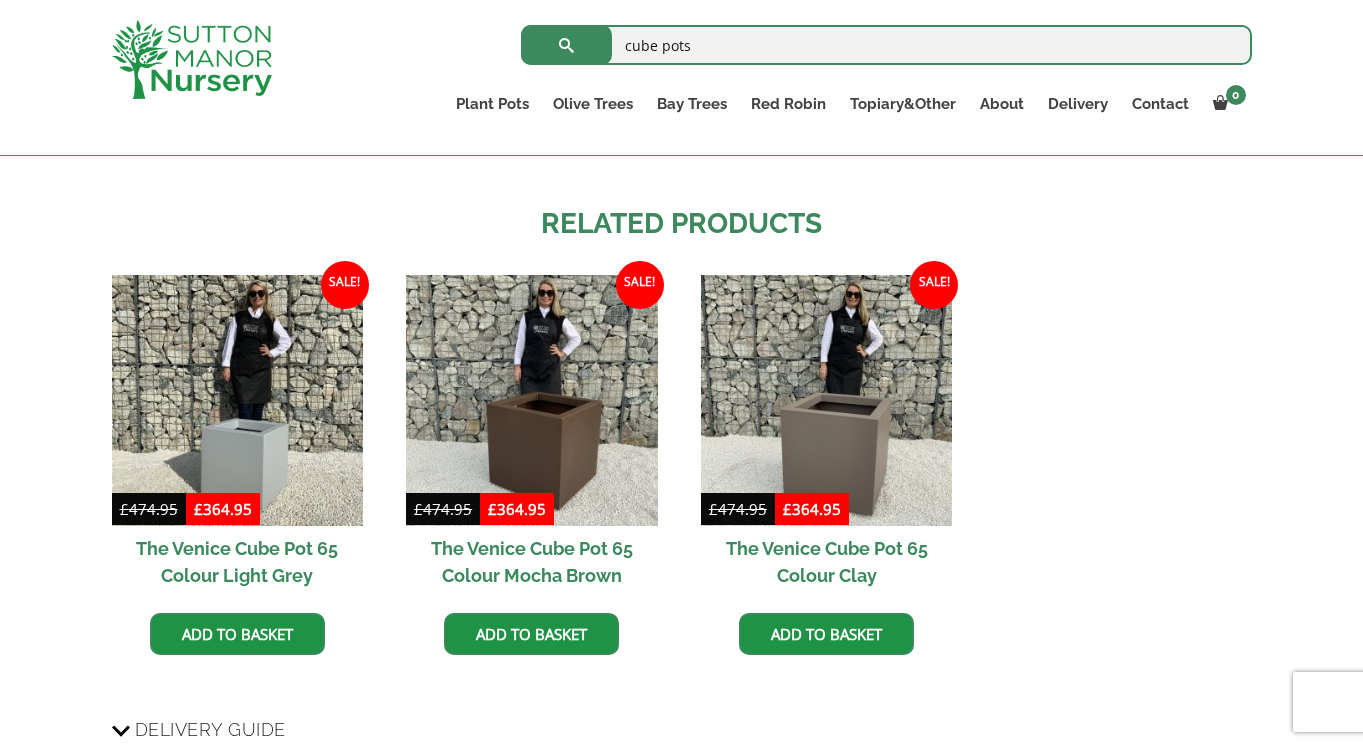 type on "cube pots" 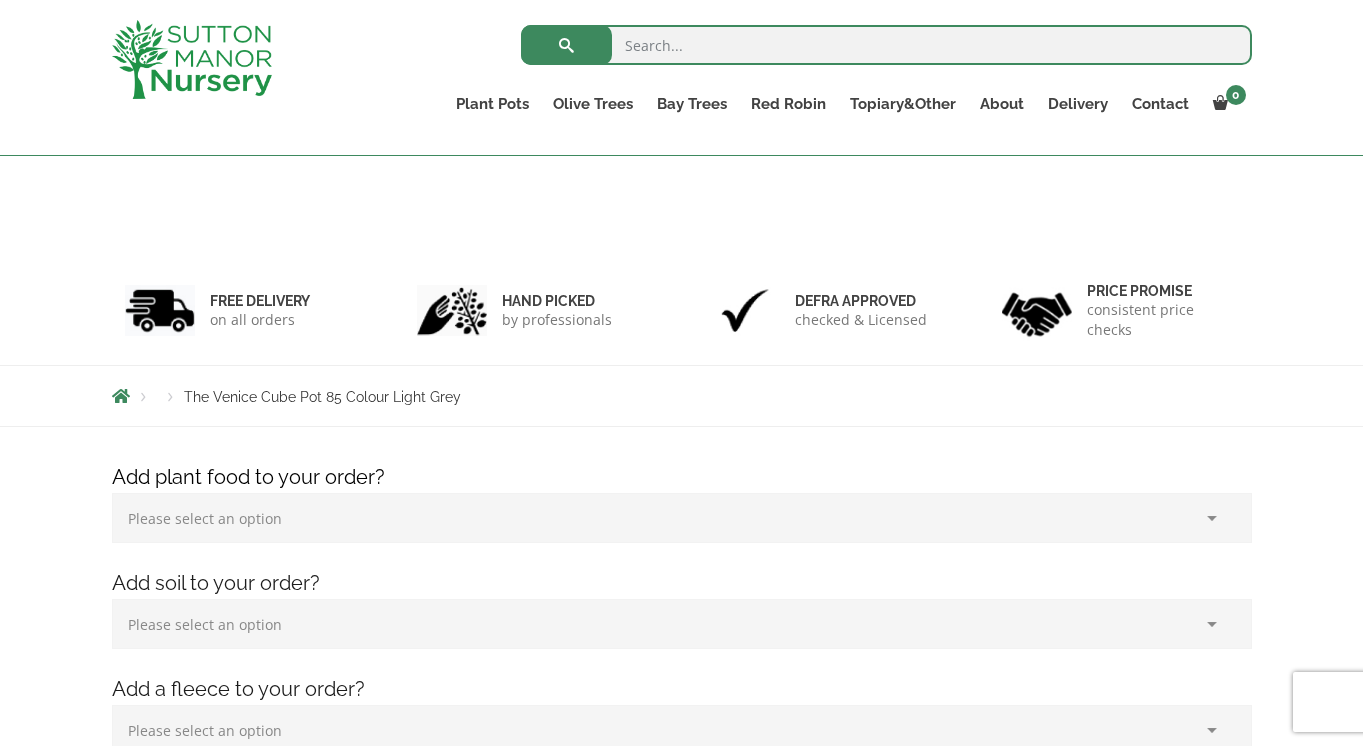 scroll, scrollTop: 827, scrollLeft: 0, axis: vertical 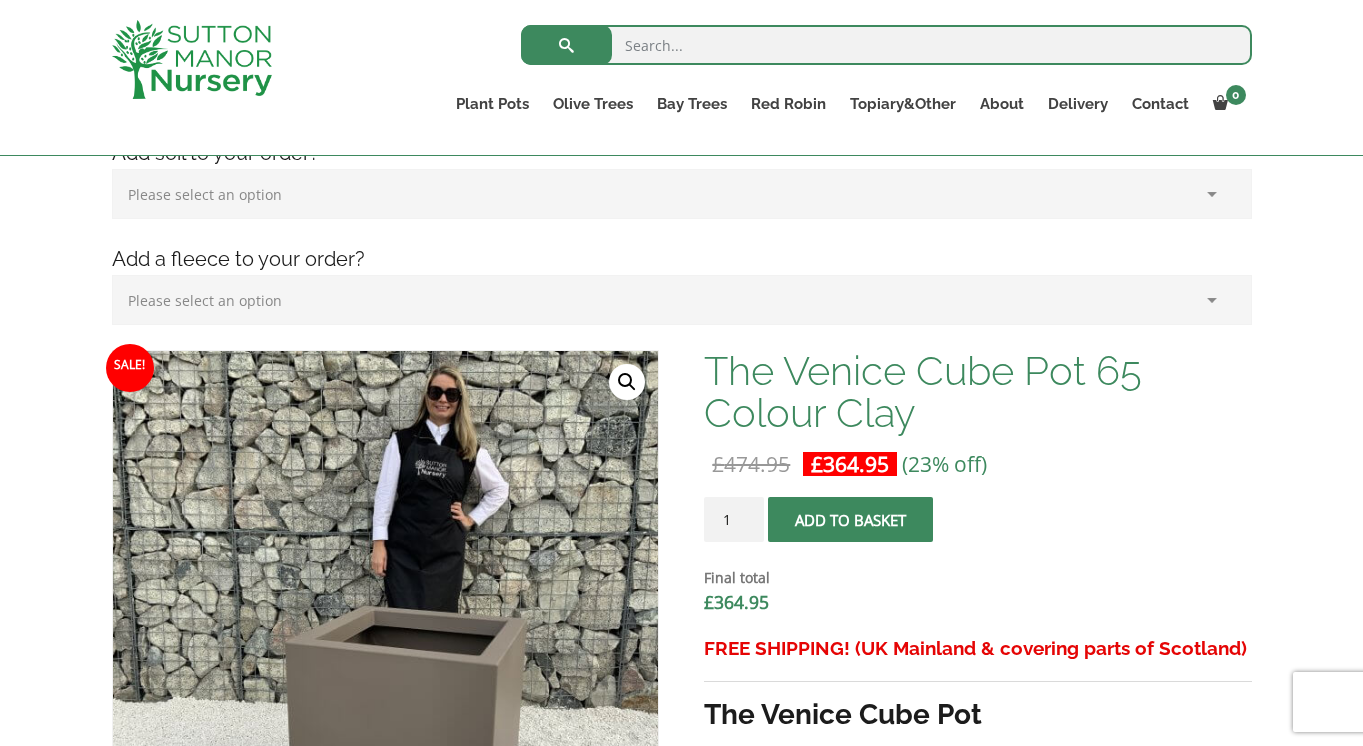 click on "Please select an option (x1) Horticultural Fleece (£24.95)" at bounding box center [682, 300] 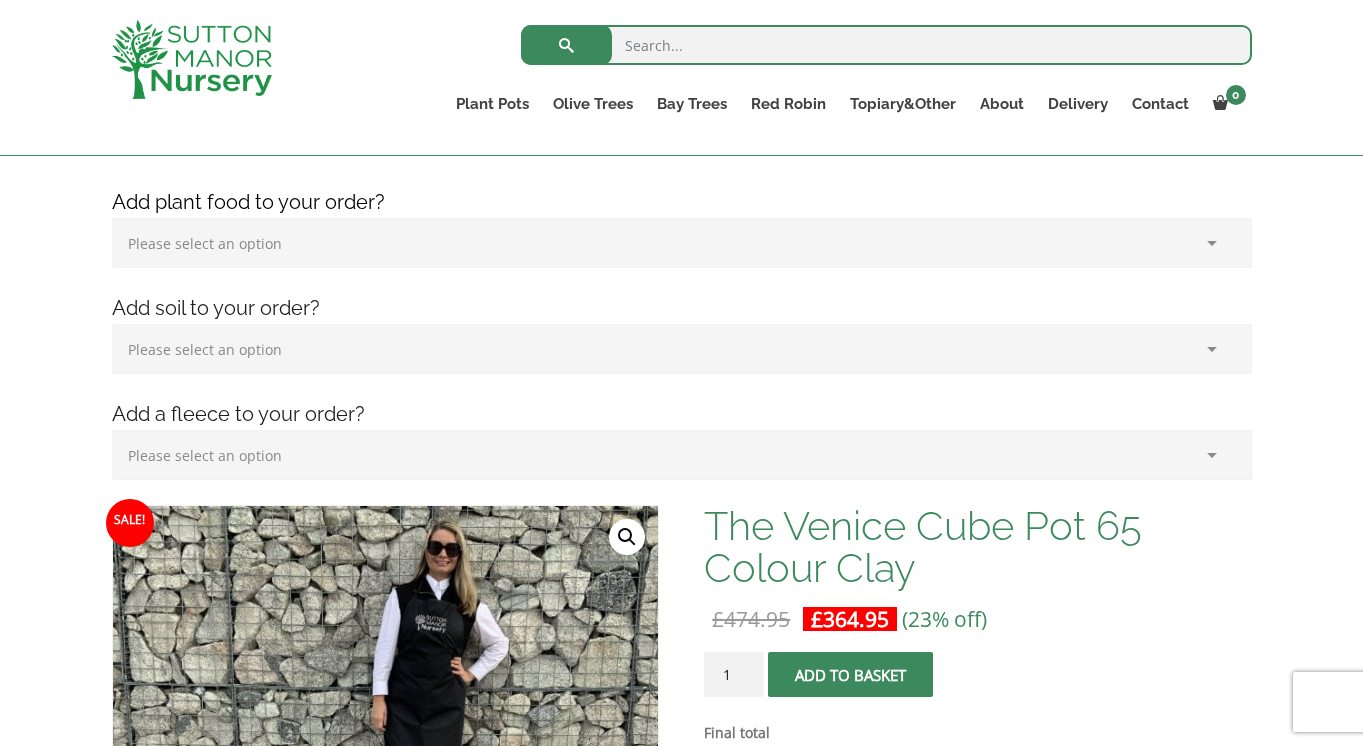 scroll, scrollTop: 182, scrollLeft: 0, axis: vertical 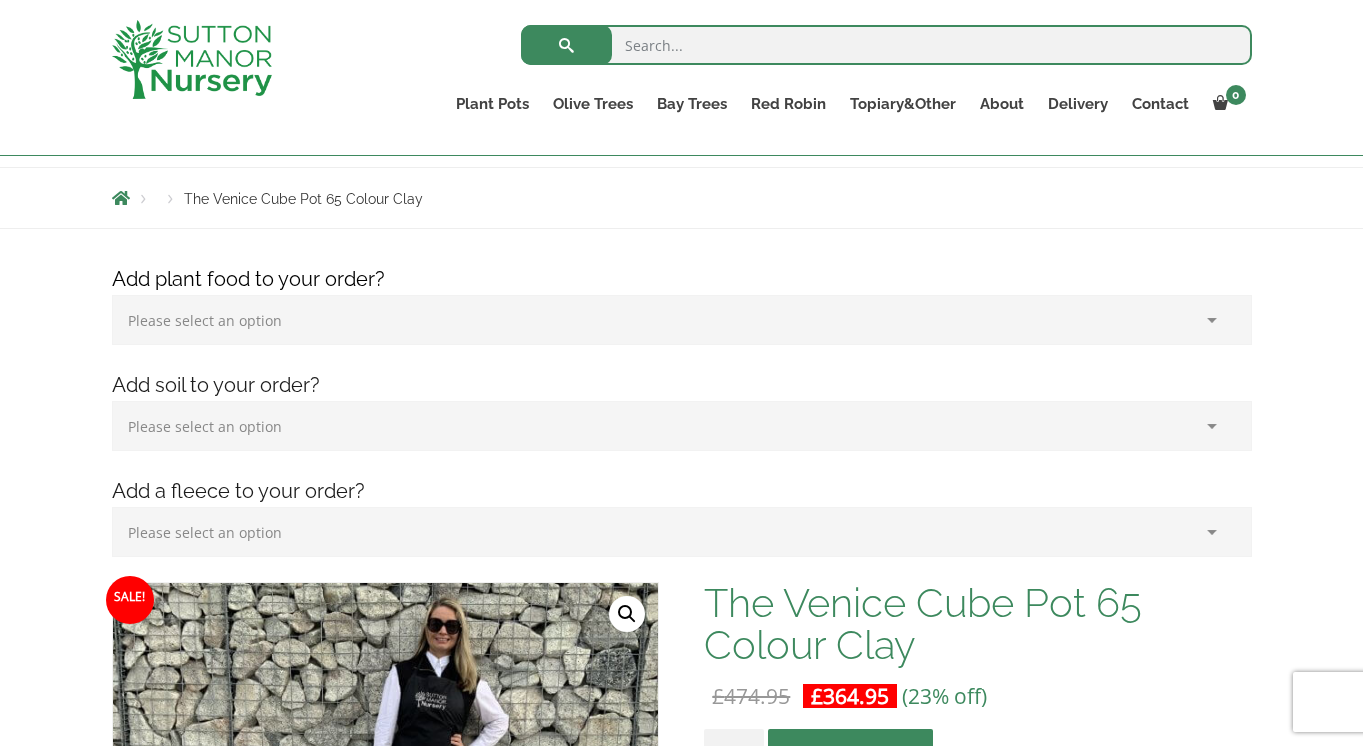 click on "Please select an option (x1) 1k Bag (£15.00) (x2) 1k Bag (£30.00) (x3) 1k Bag (£45.00)" at bounding box center [682, 320] 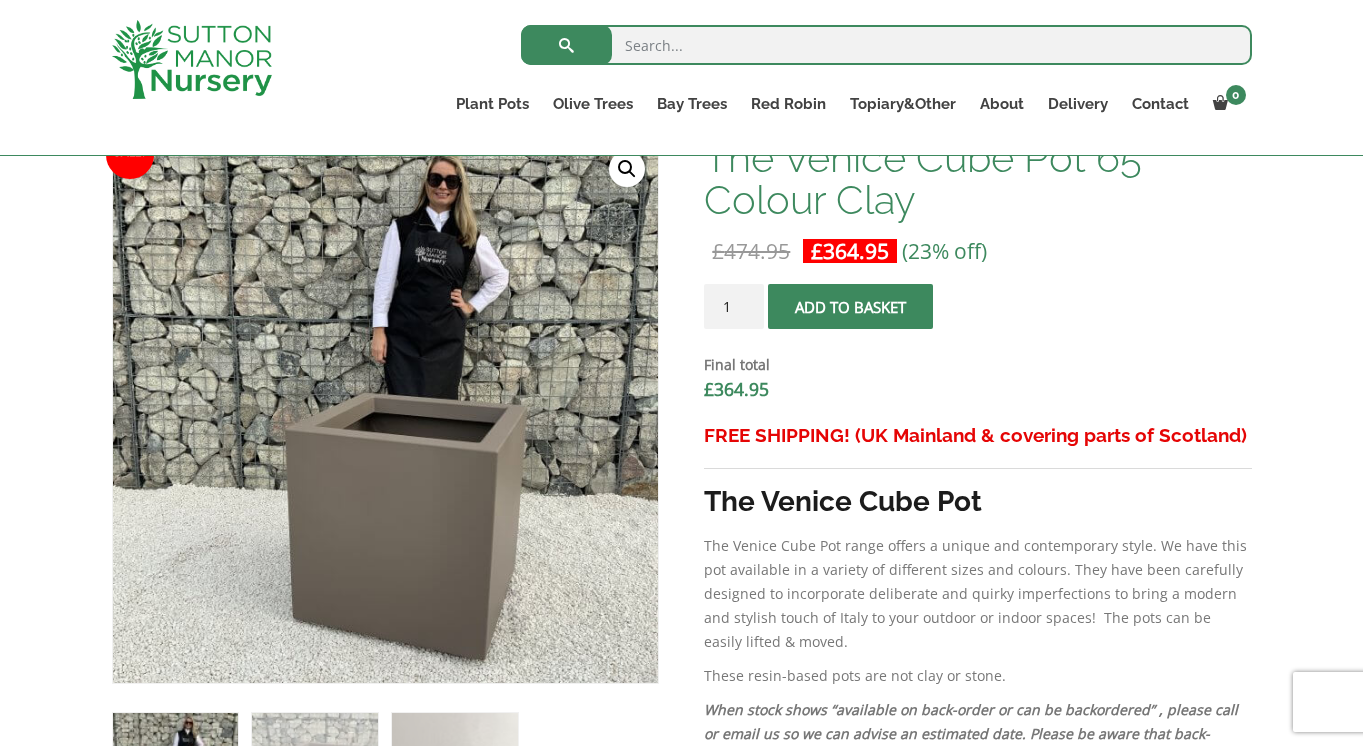 scroll, scrollTop: 602, scrollLeft: 0, axis: vertical 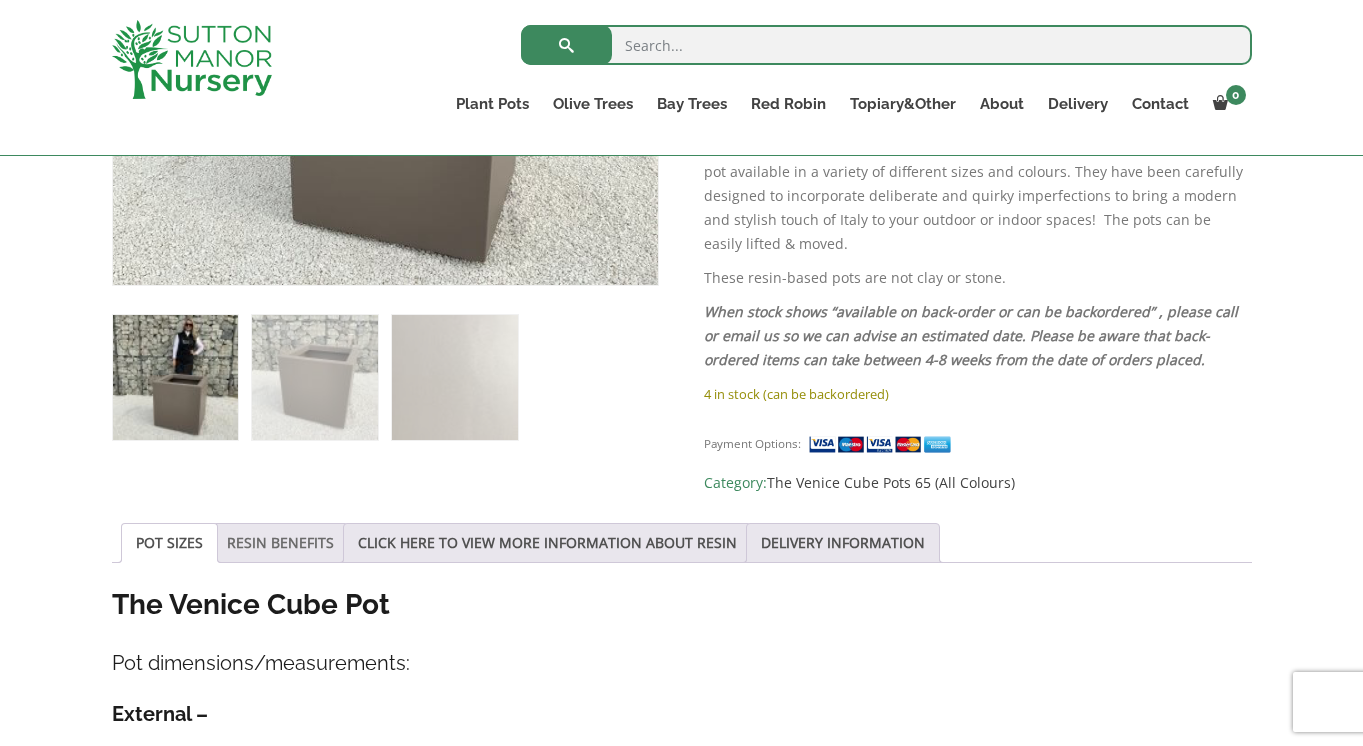 click on "RESIN BENEFITS" at bounding box center (280, 543) 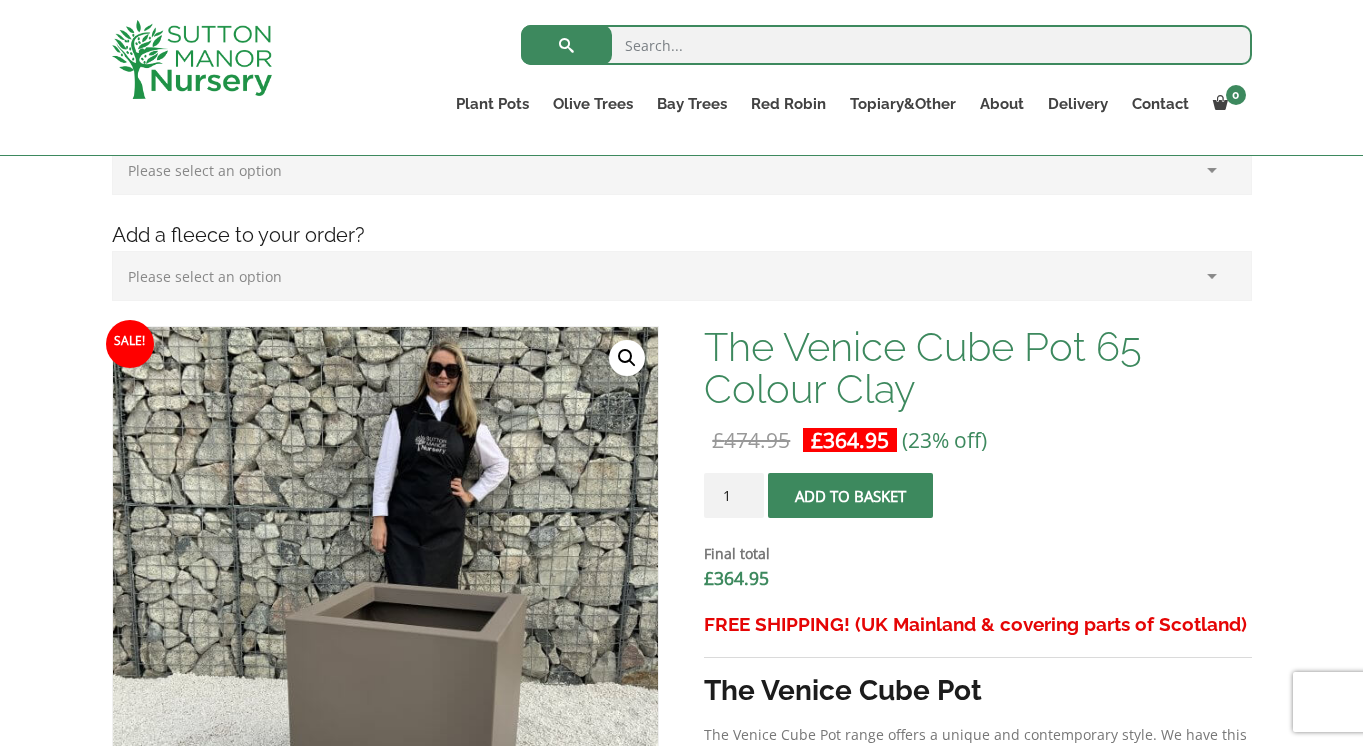 scroll, scrollTop: 418, scrollLeft: 0, axis: vertical 